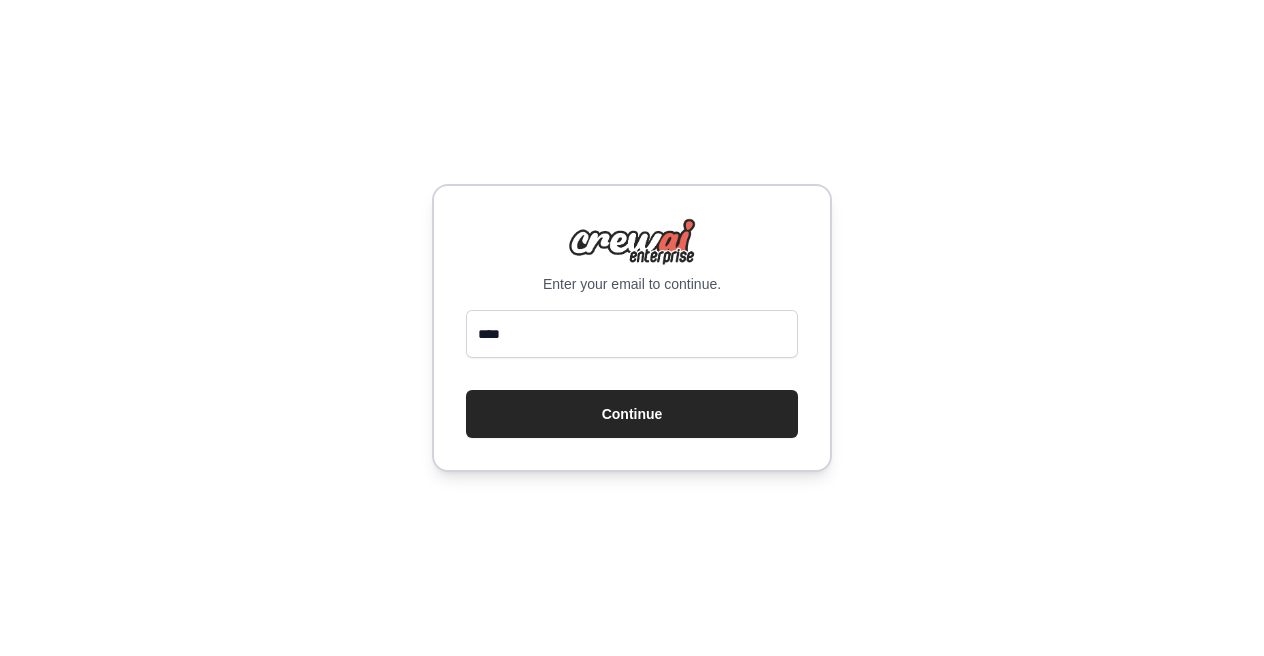 scroll, scrollTop: 0, scrollLeft: 0, axis: both 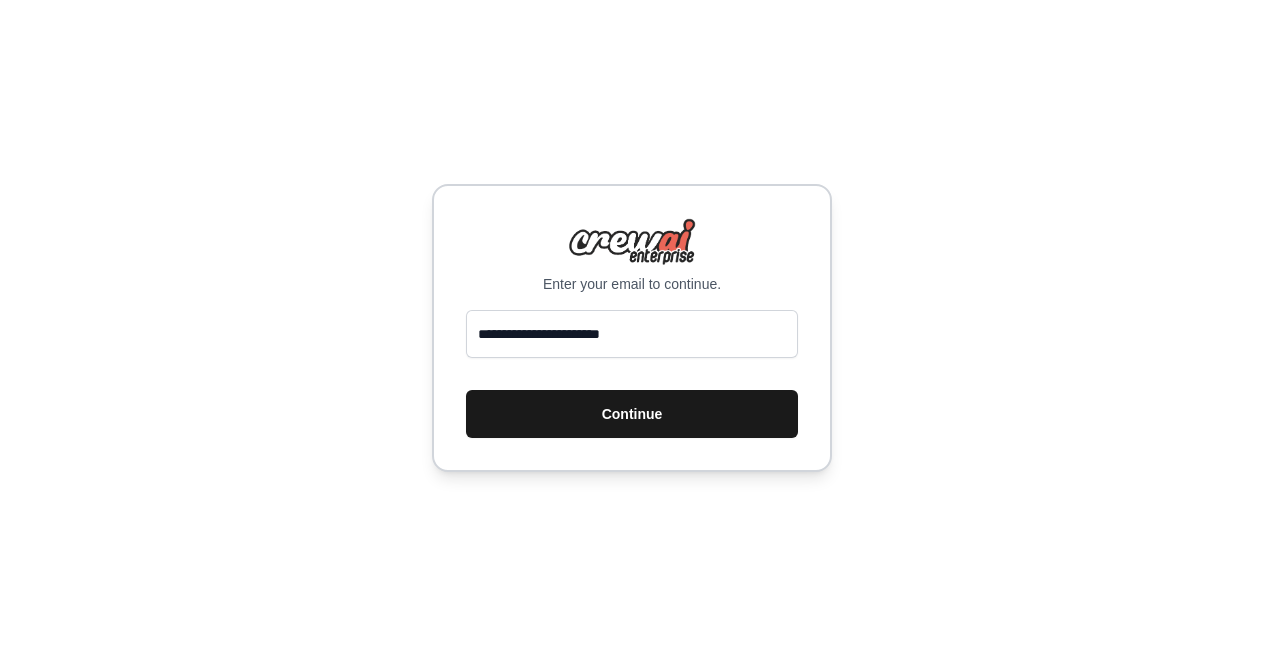 type on "**********" 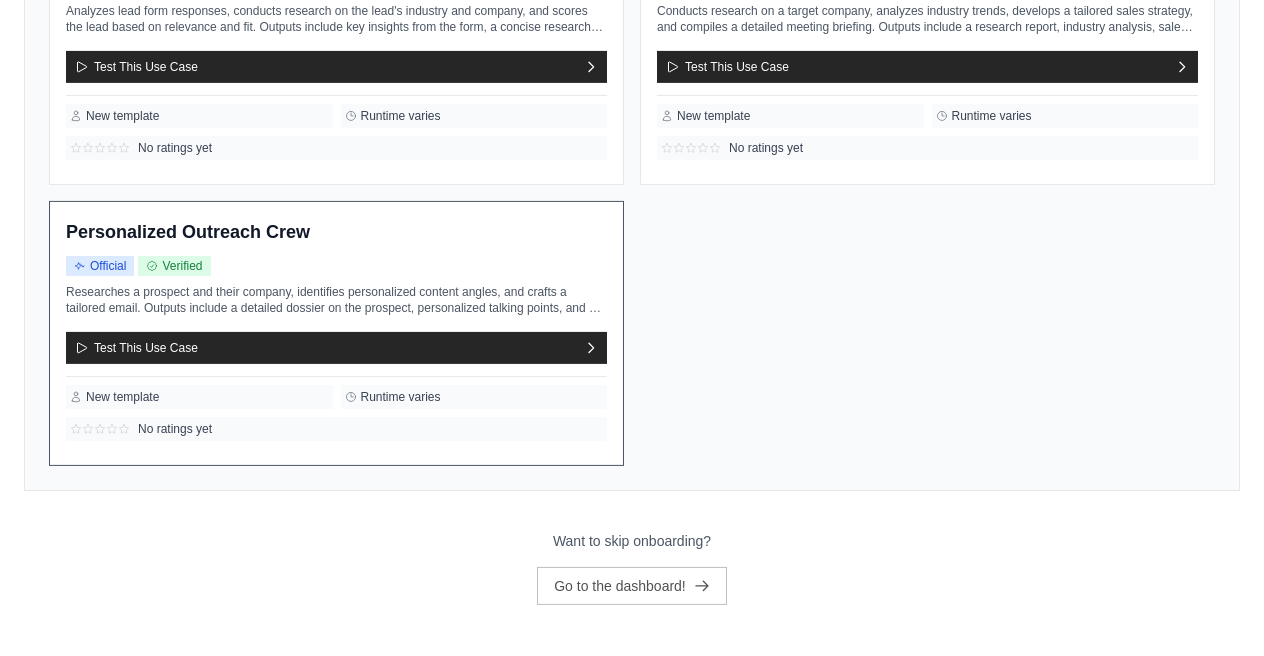 scroll, scrollTop: 741, scrollLeft: 0, axis: vertical 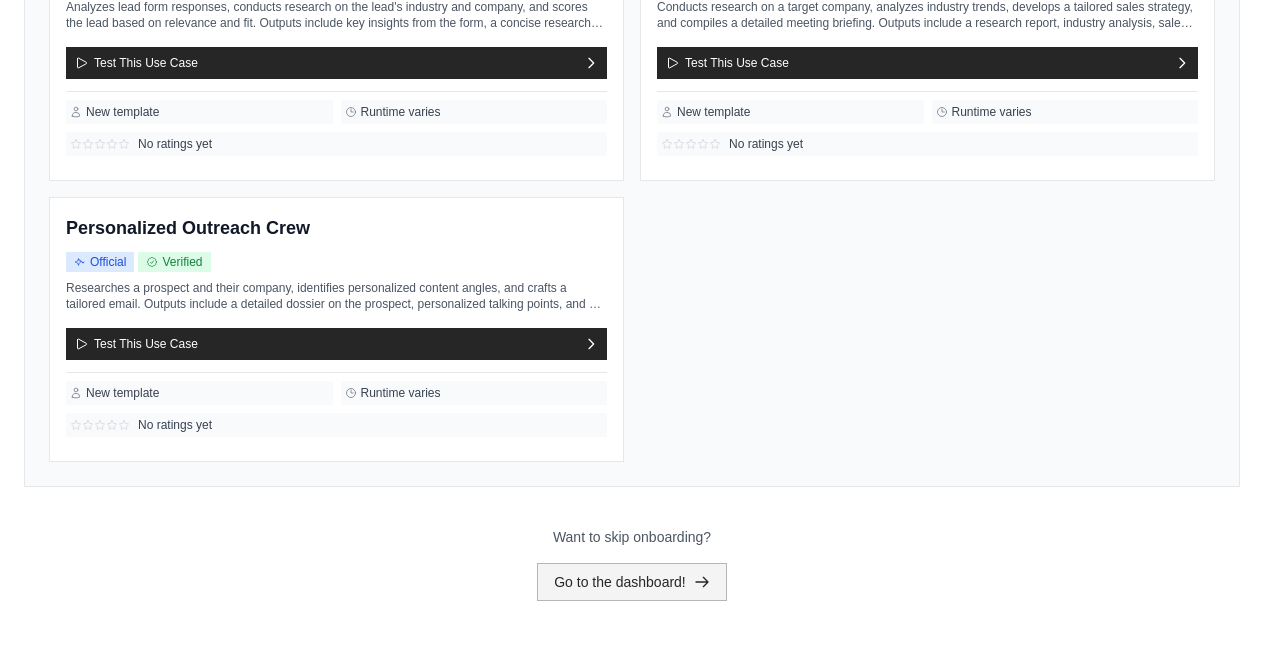 click on "Go to the dashboard!" at bounding box center [632, 582] 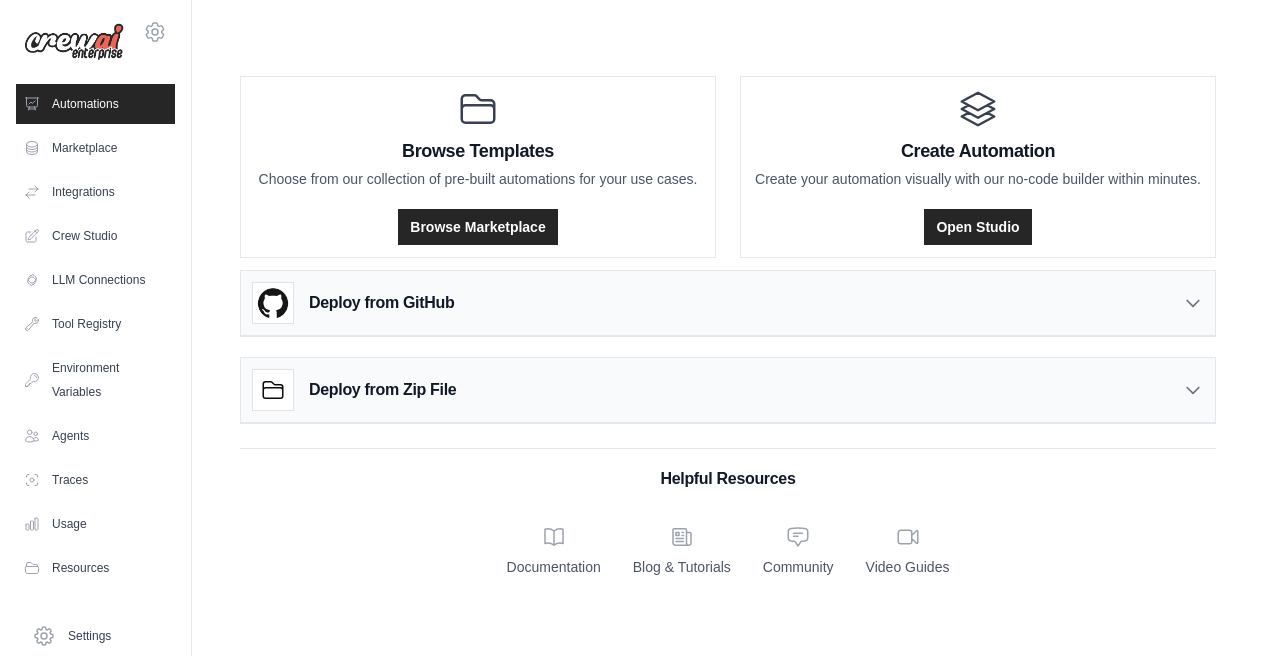 scroll, scrollTop: 0, scrollLeft: 0, axis: both 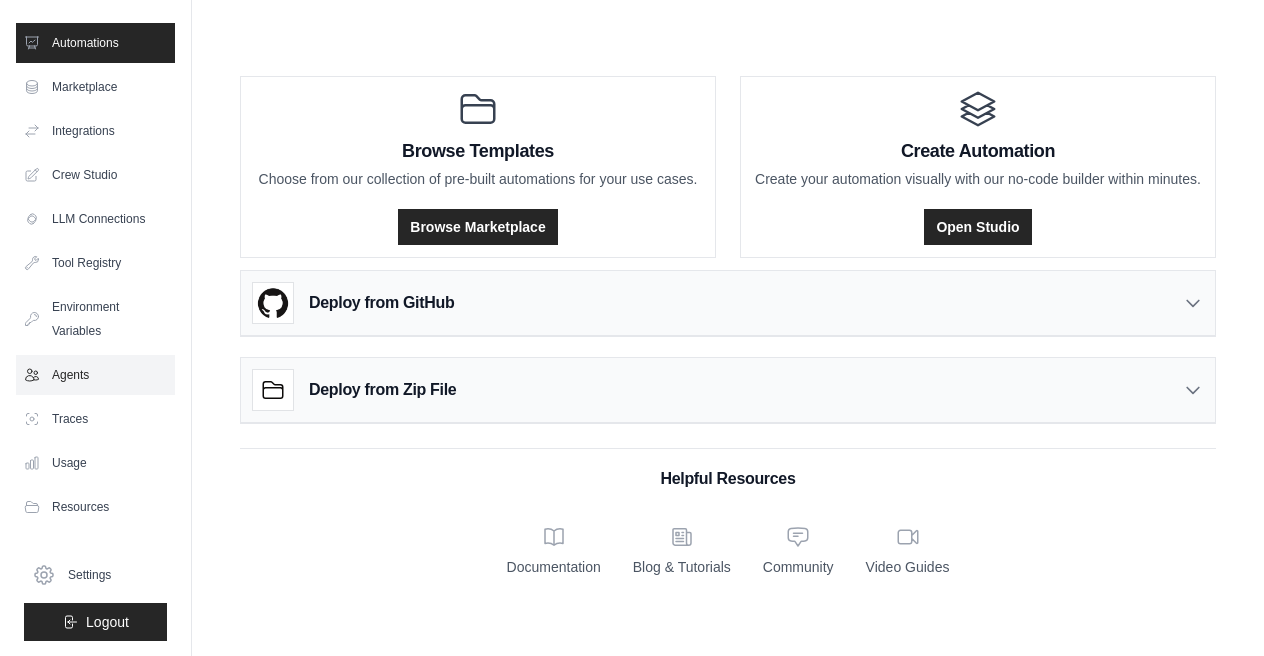 click on "Agents" at bounding box center (95, 375) 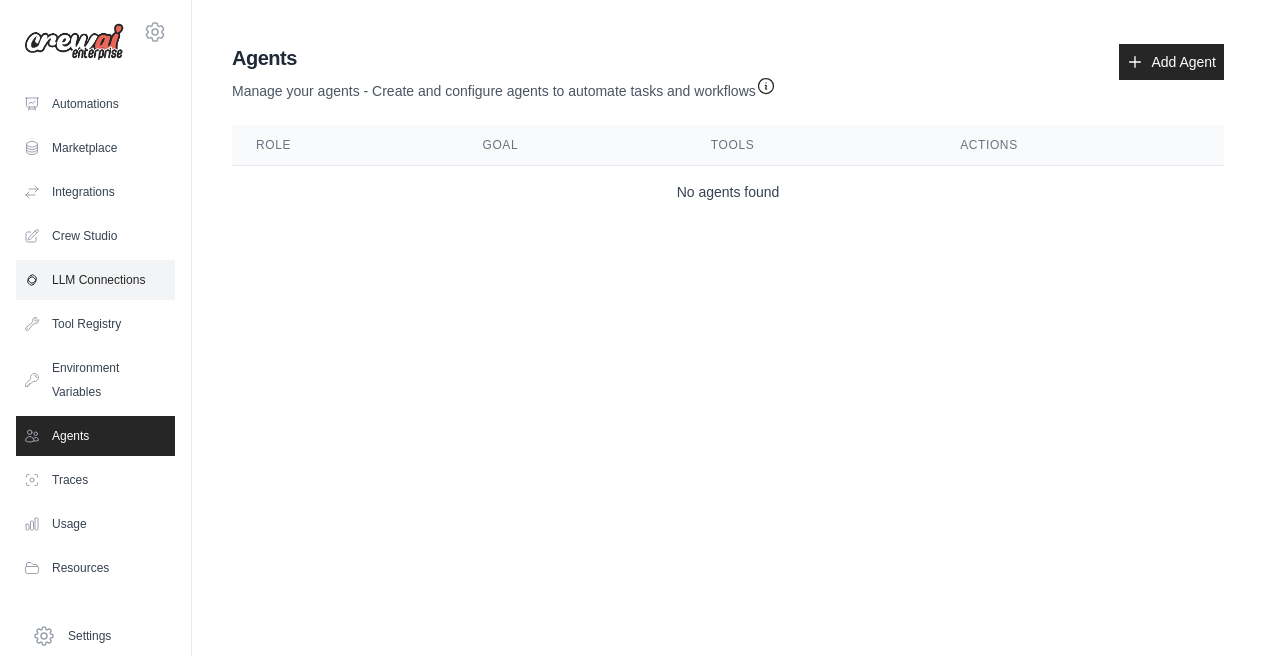 click on "LLM Connections" at bounding box center (95, 280) 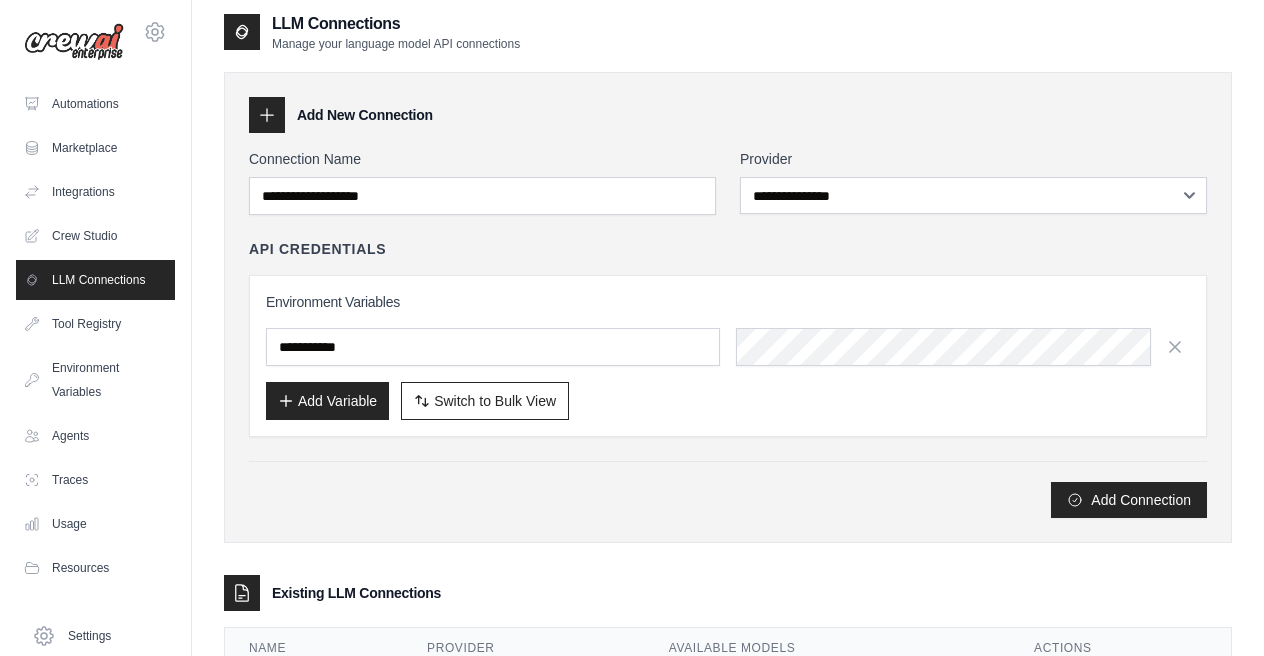 scroll, scrollTop: 0, scrollLeft: 0, axis: both 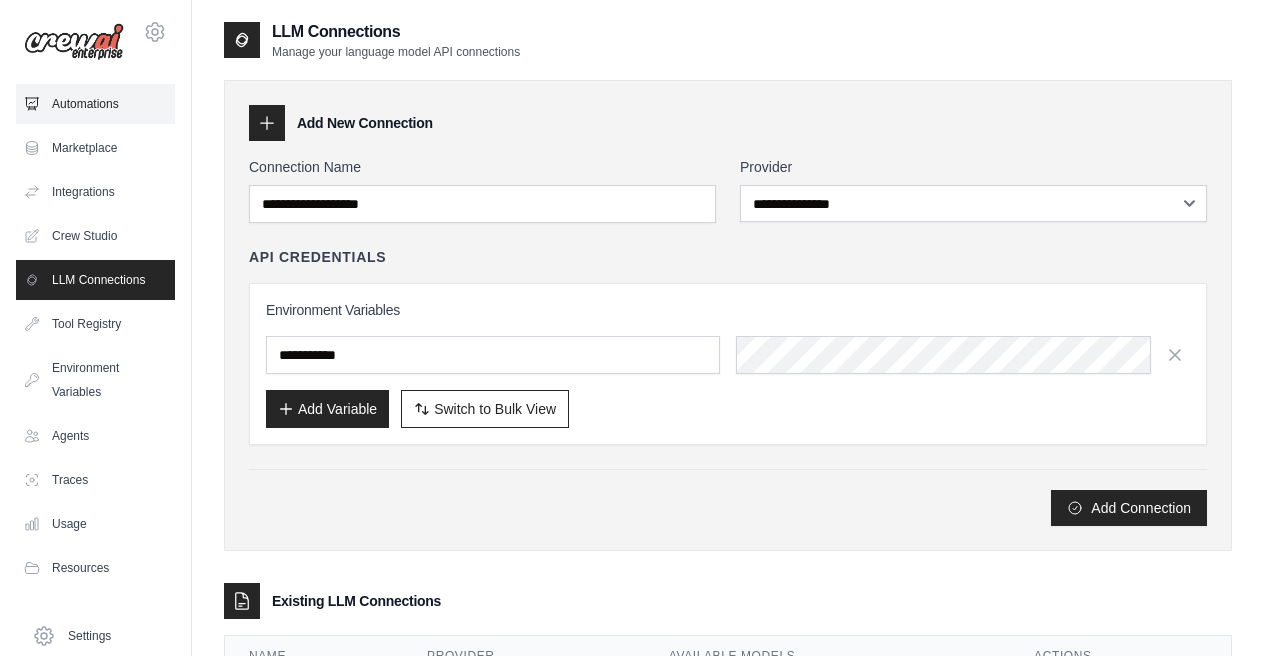 click on "Automations" at bounding box center (95, 104) 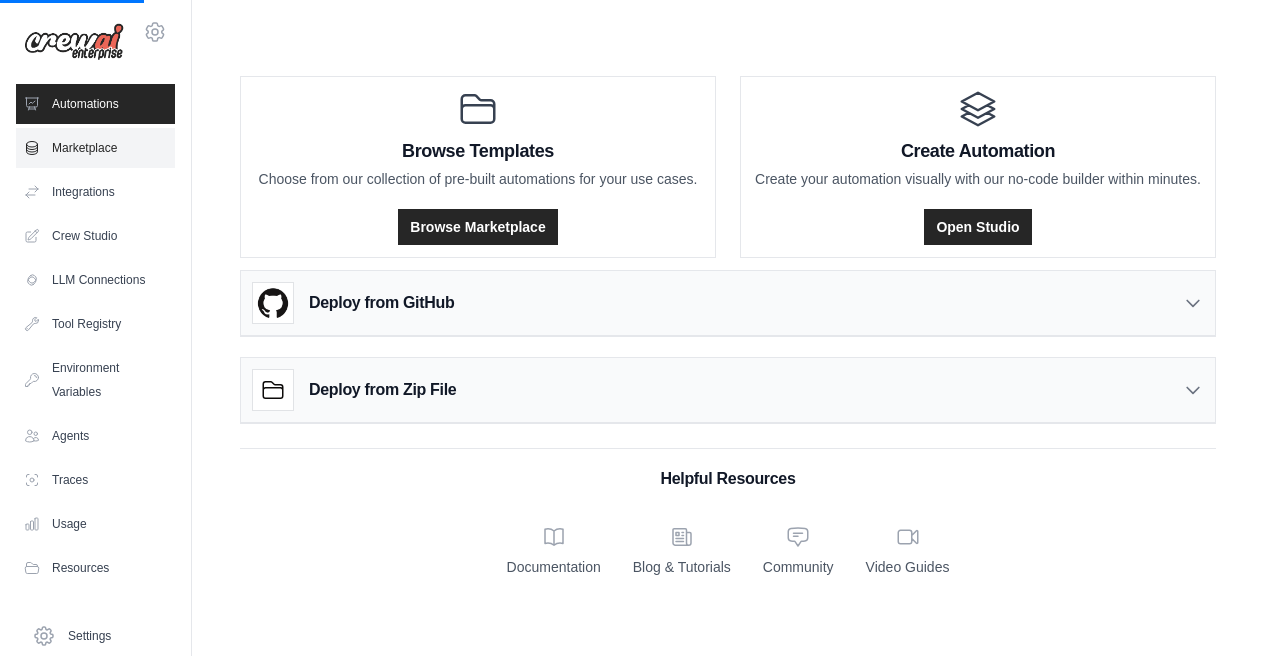 click on "Marketplace" at bounding box center [95, 148] 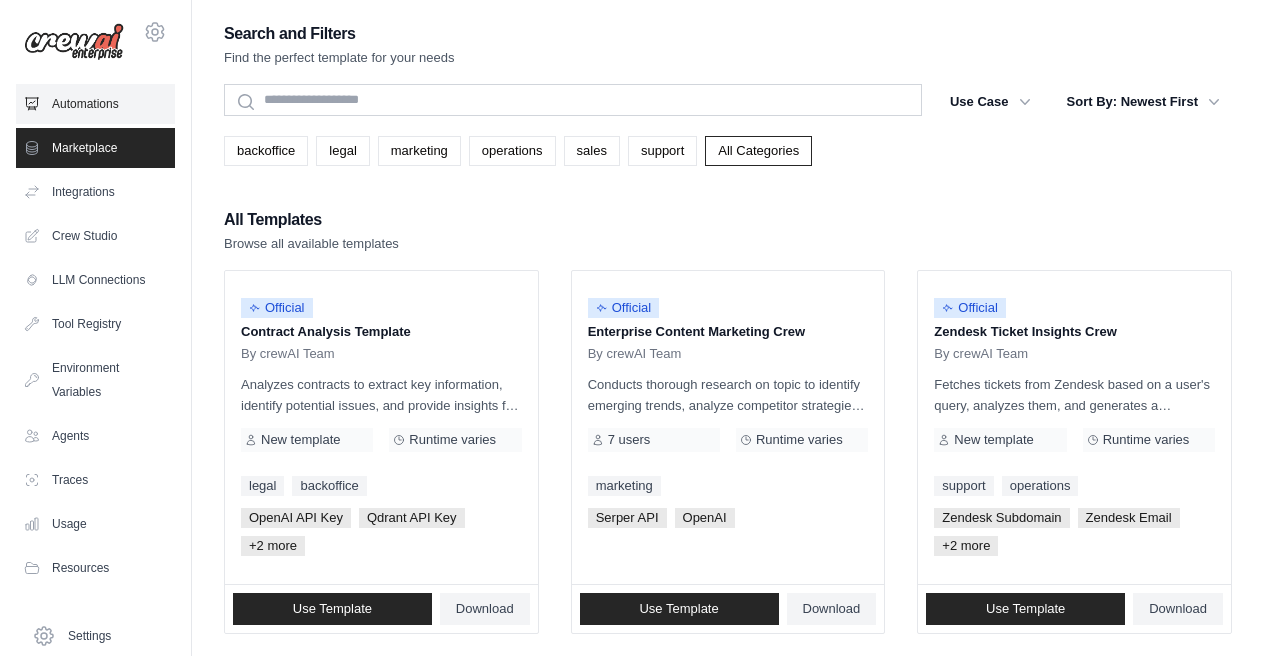 click on "Automations" at bounding box center (95, 104) 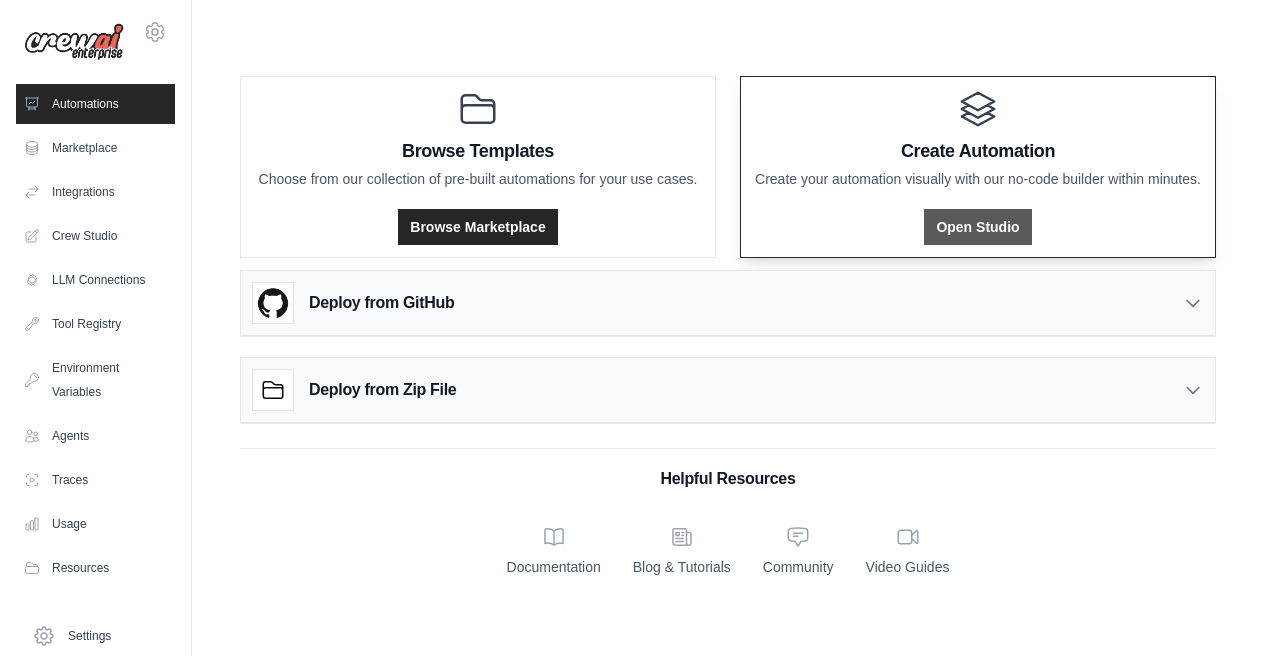 click on "Open Studio" at bounding box center (977, 227) 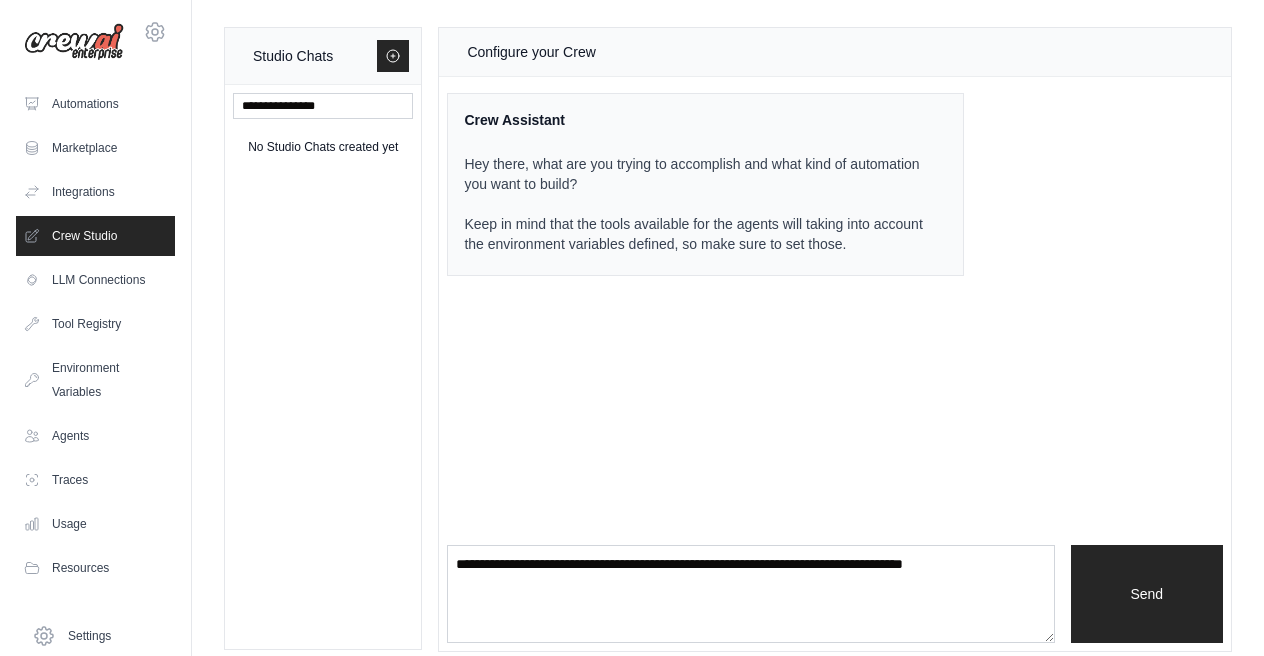 scroll, scrollTop: 0, scrollLeft: 0, axis: both 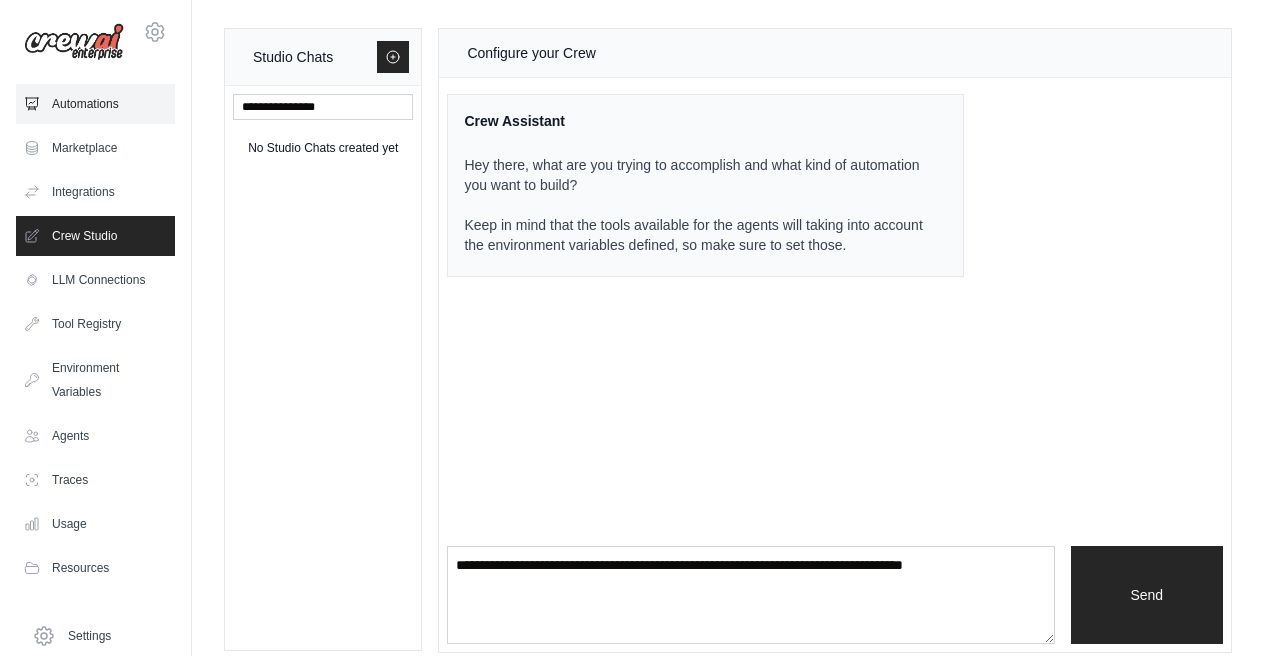 click on "Automations" at bounding box center (95, 104) 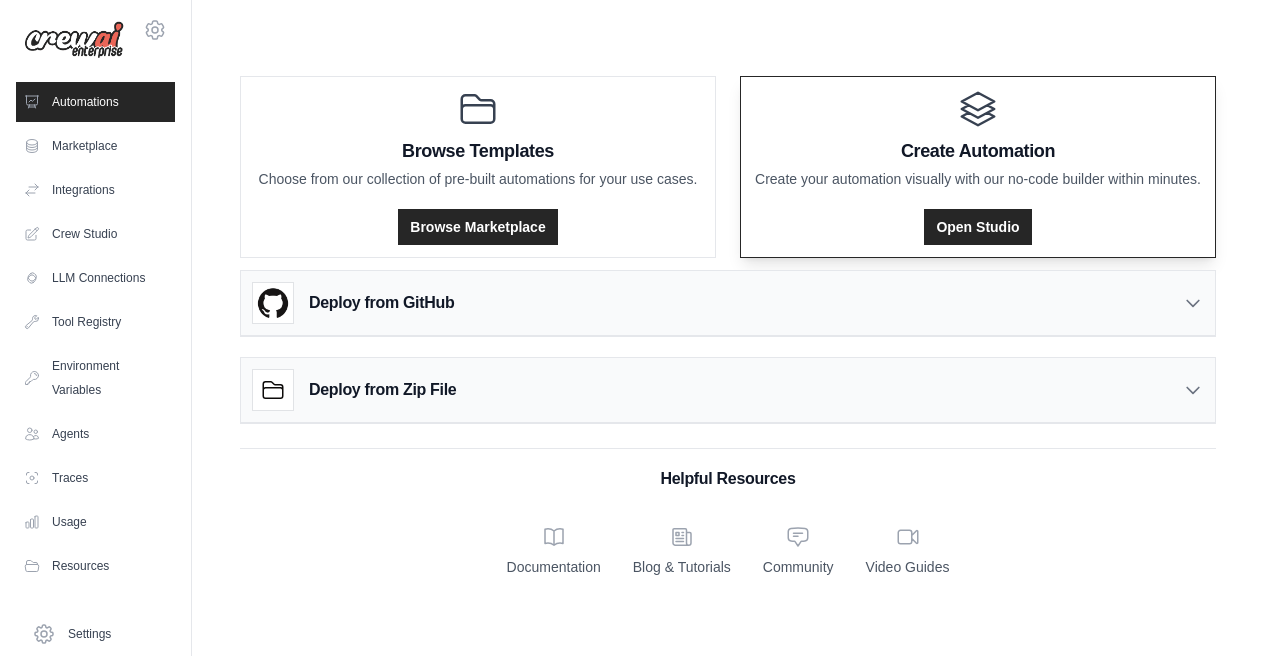 scroll, scrollTop: 0, scrollLeft: 0, axis: both 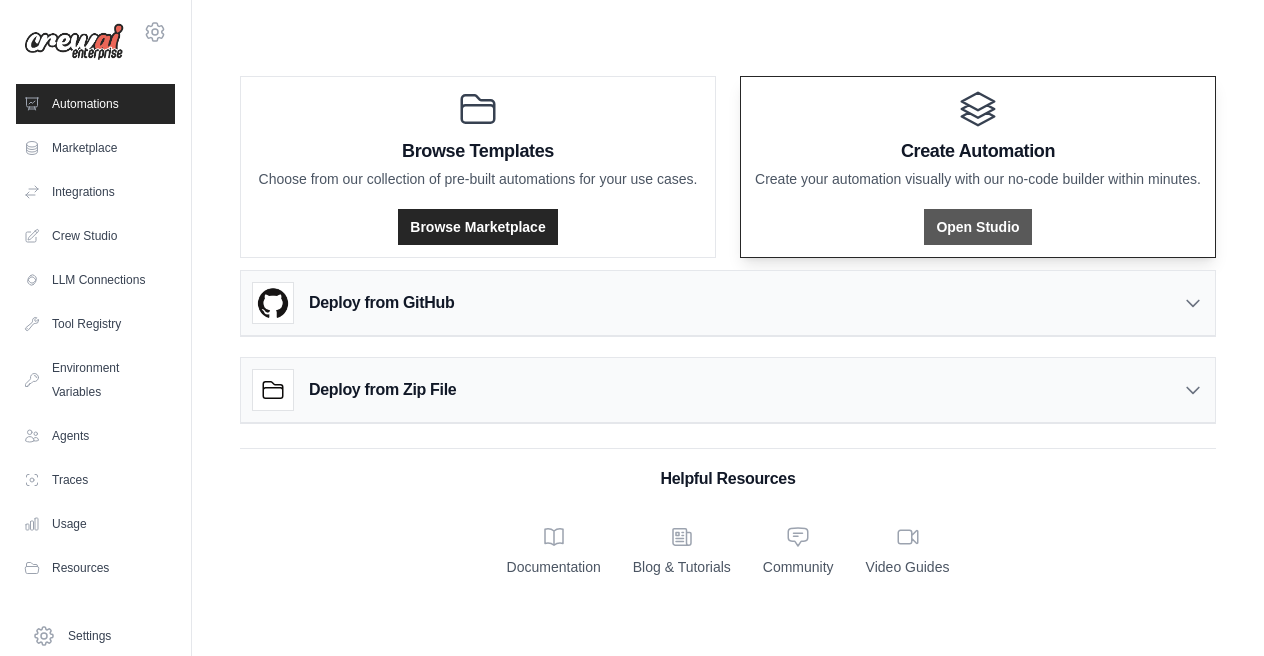 click on "Open Studio" at bounding box center [977, 227] 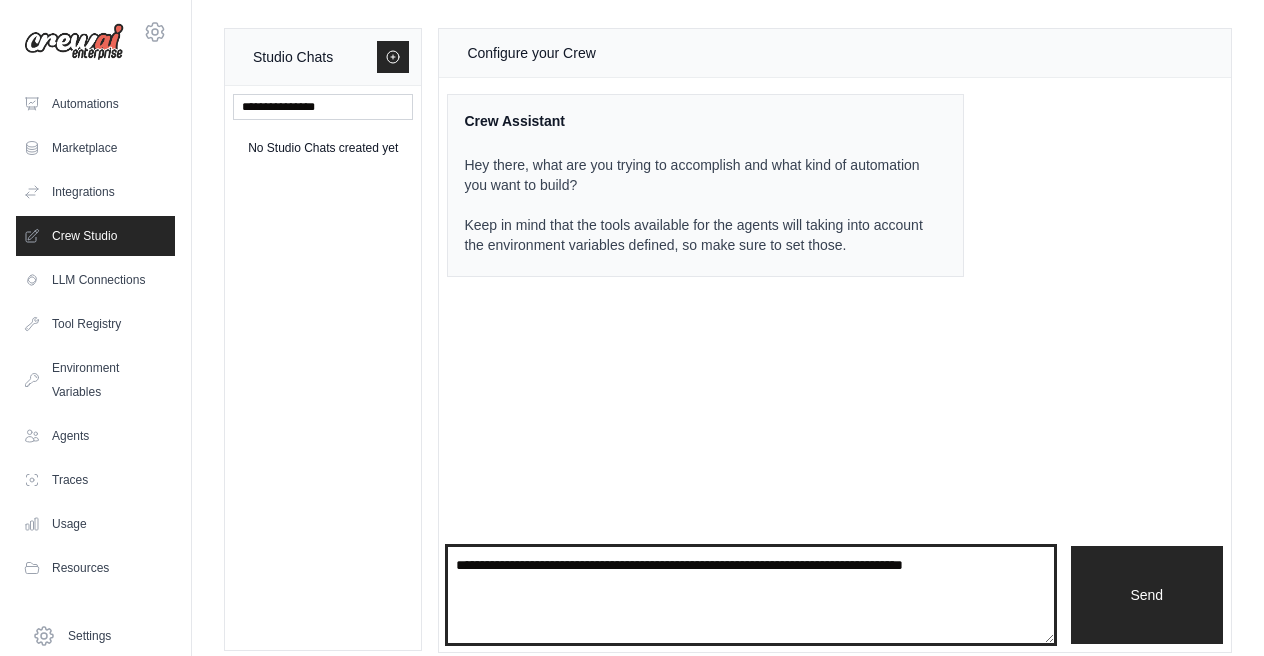 drag, startPoint x: 1025, startPoint y: 561, endPoint x: 493, endPoint y: 557, distance: 532.015 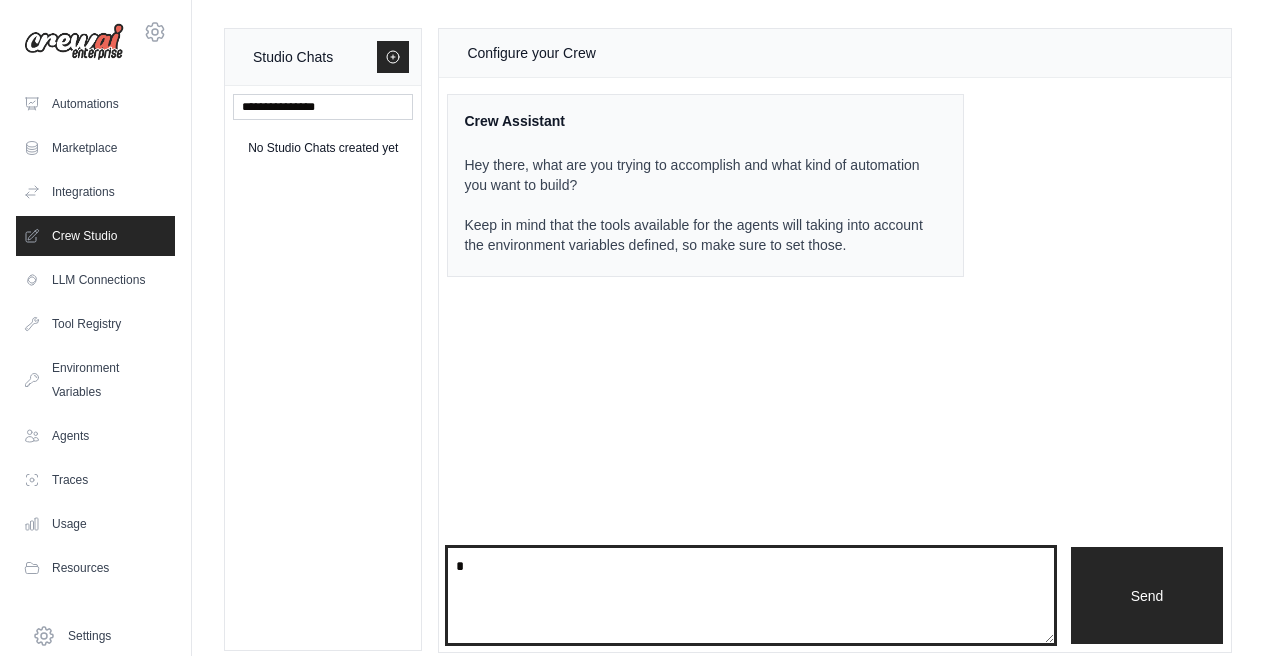 type 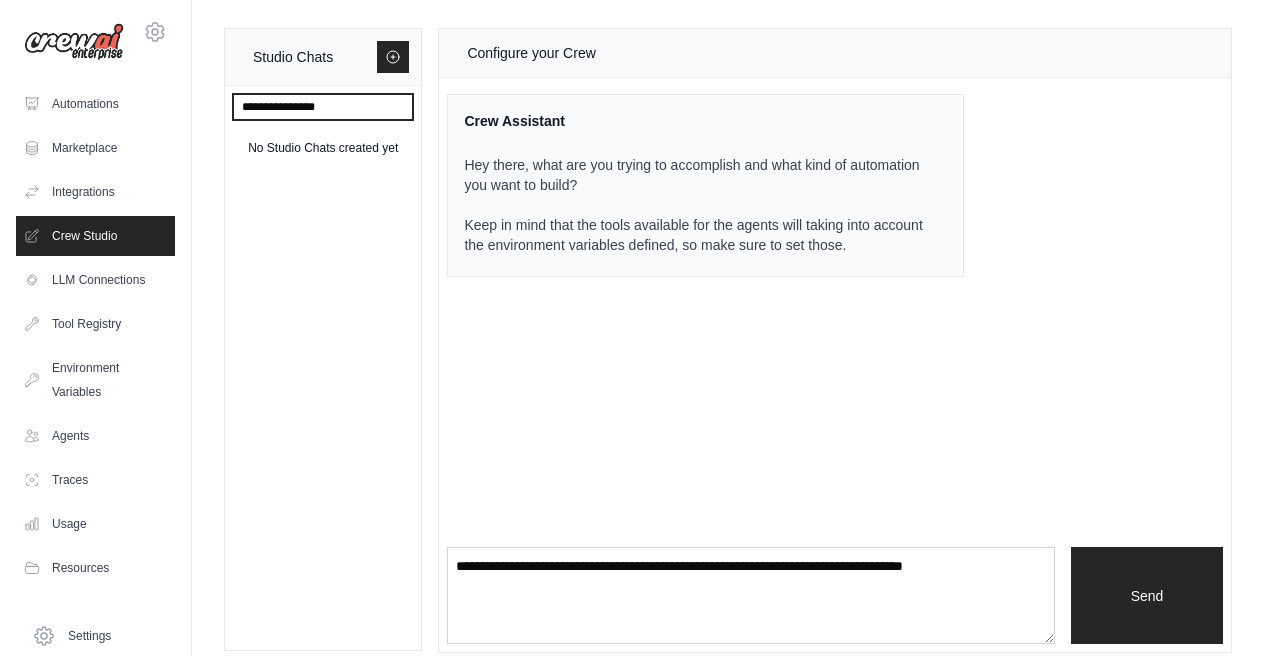 click at bounding box center [323, 107] 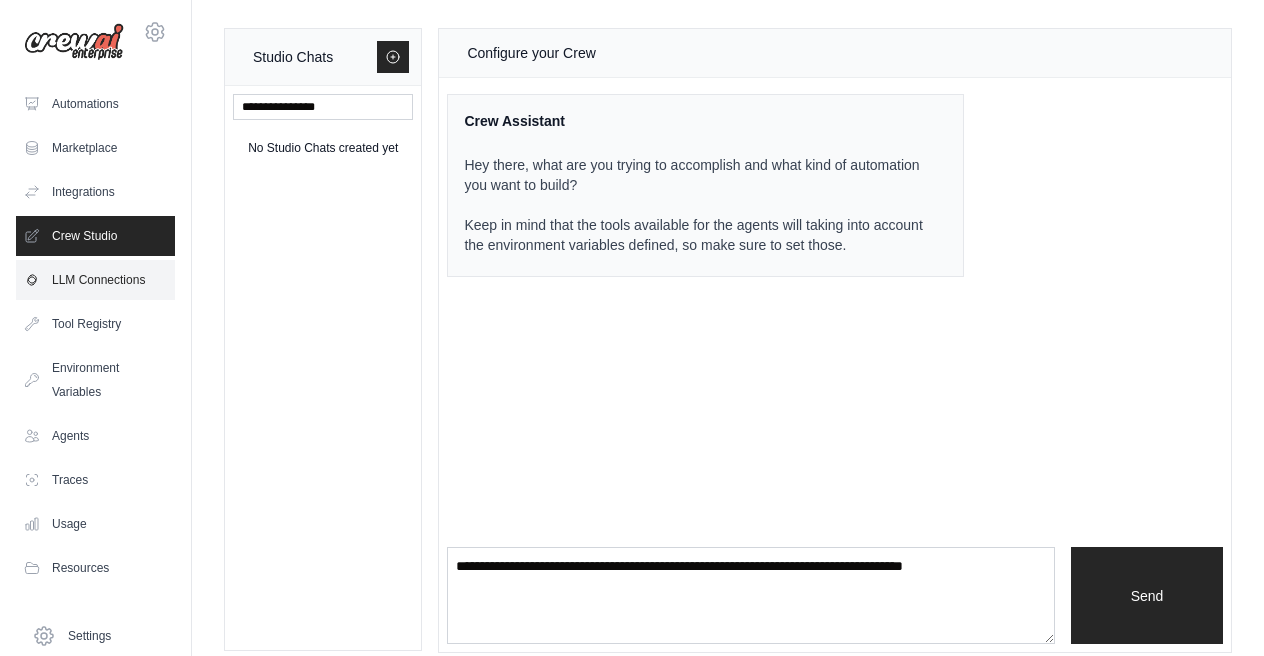 click 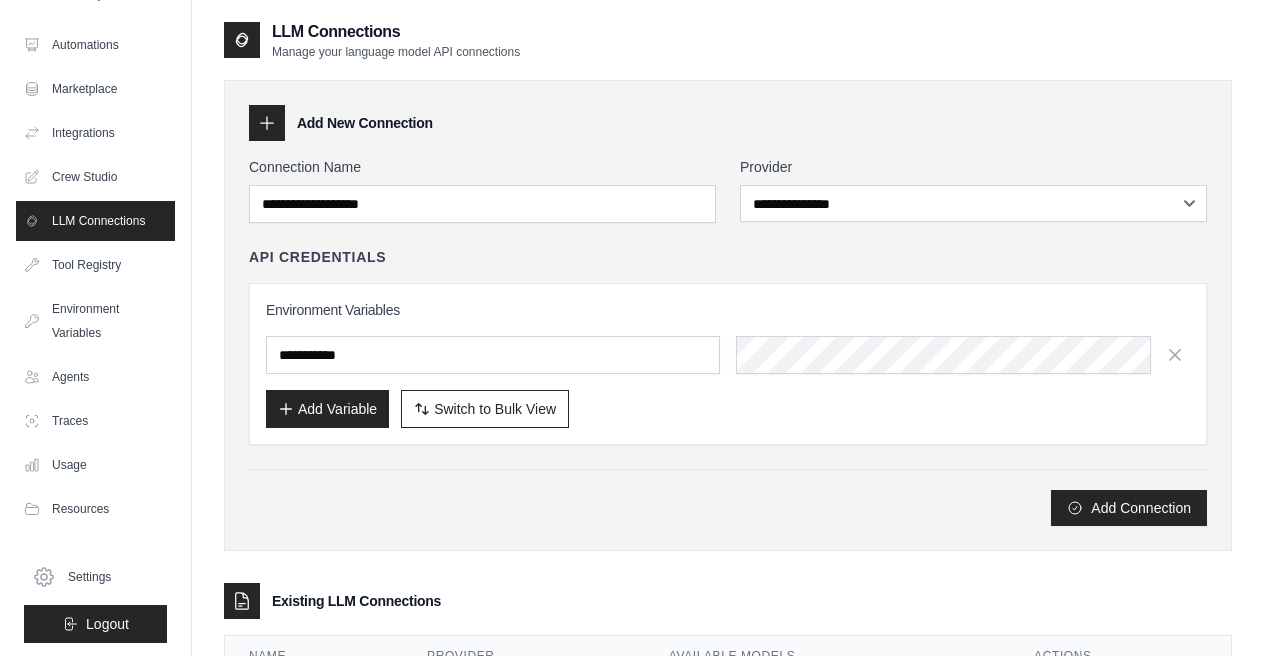 scroll, scrollTop: 61, scrollLeft: 0, axis: vertical 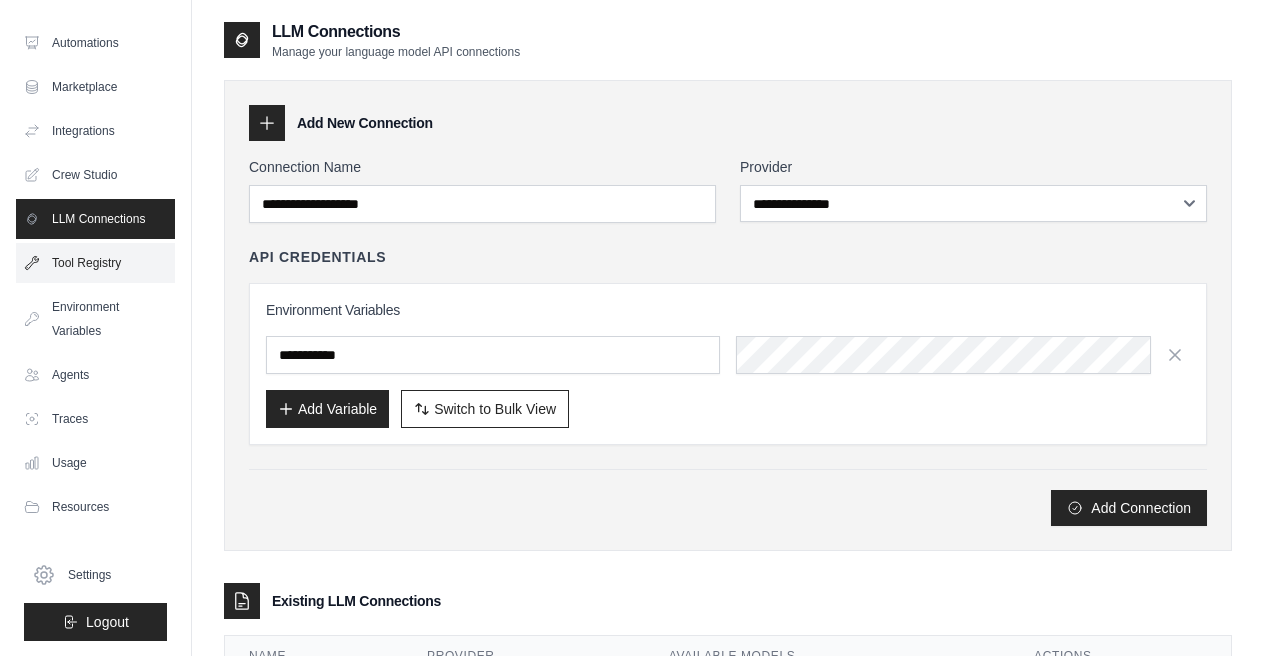 click on "Tool Registry" at bounding box center [95, 263] 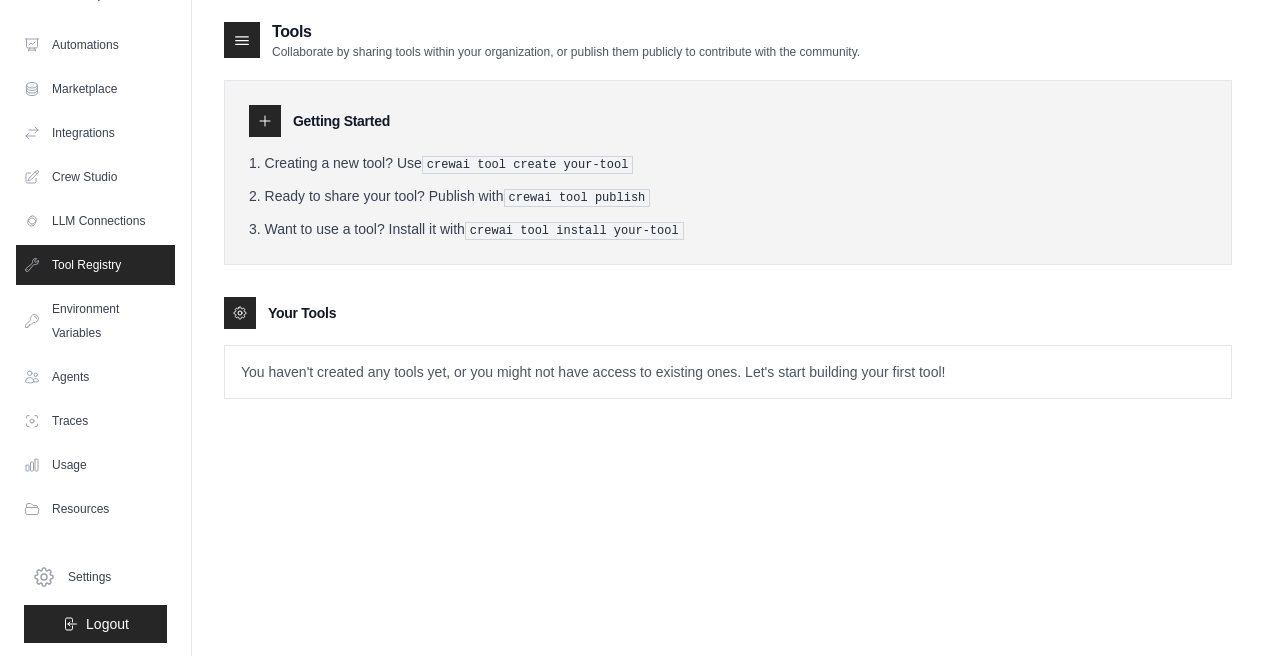 scroll, scrollTop: 61, scrollLeft: 0, axis: vertical 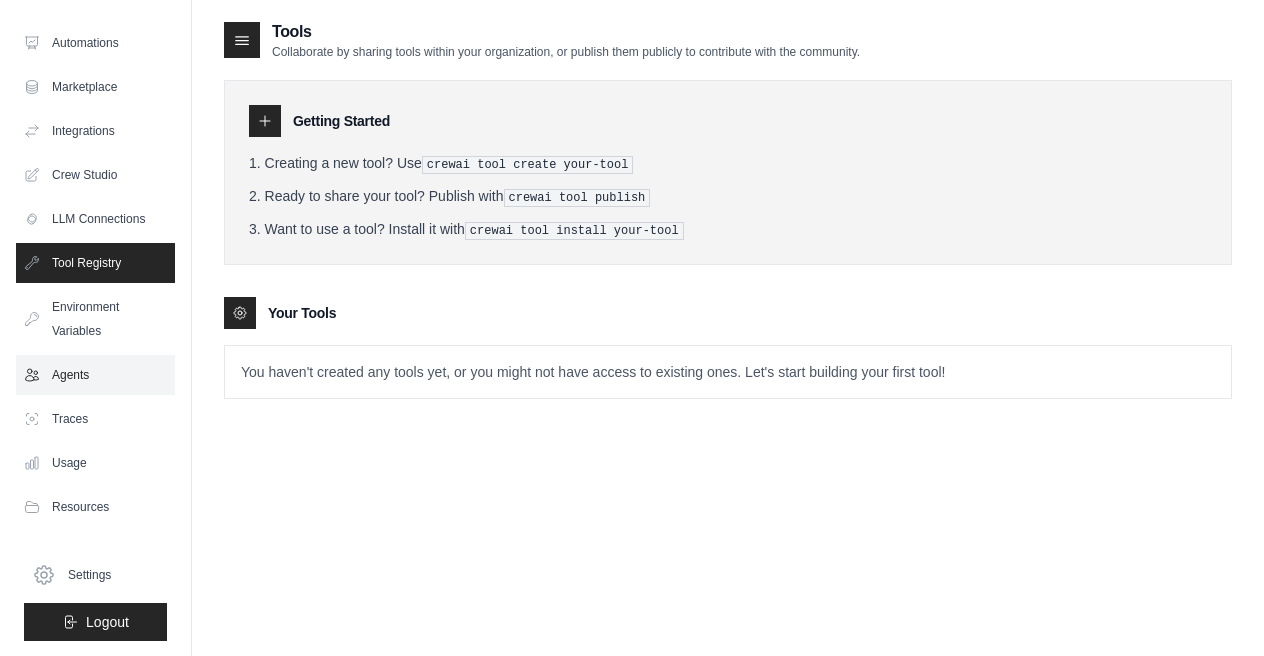 click on "Agents" at bounding box center (95, 375) 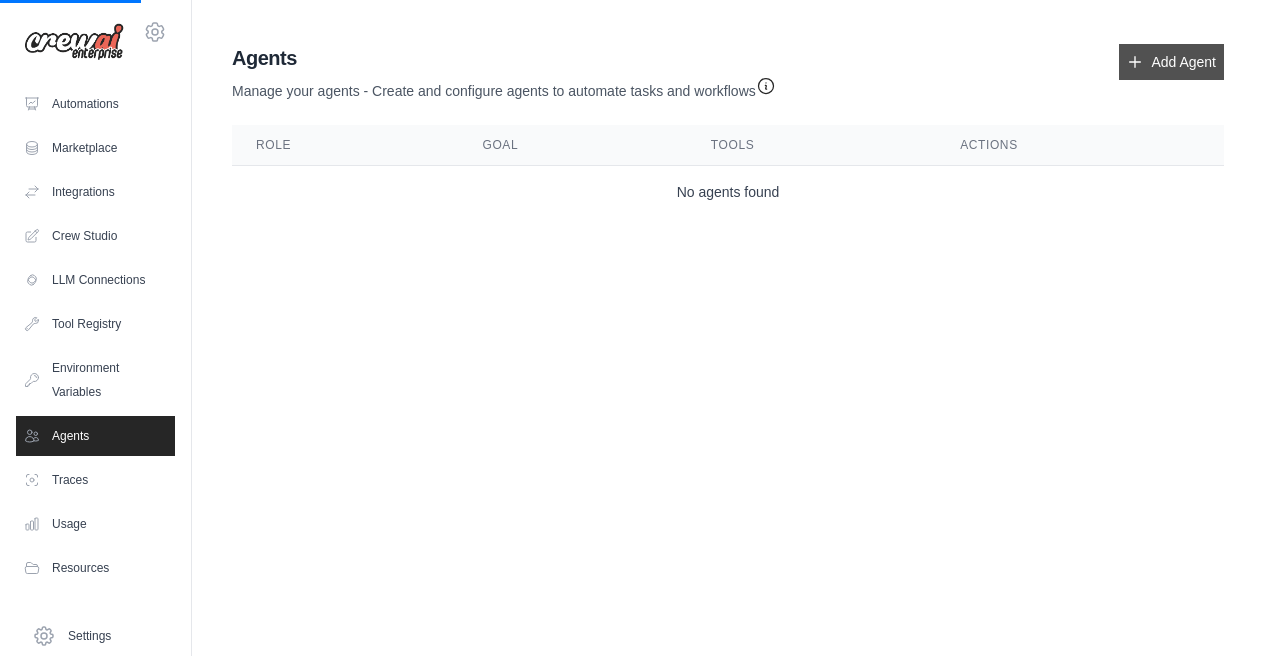 click on "Add Agent" at bounding box center [1171, 62] 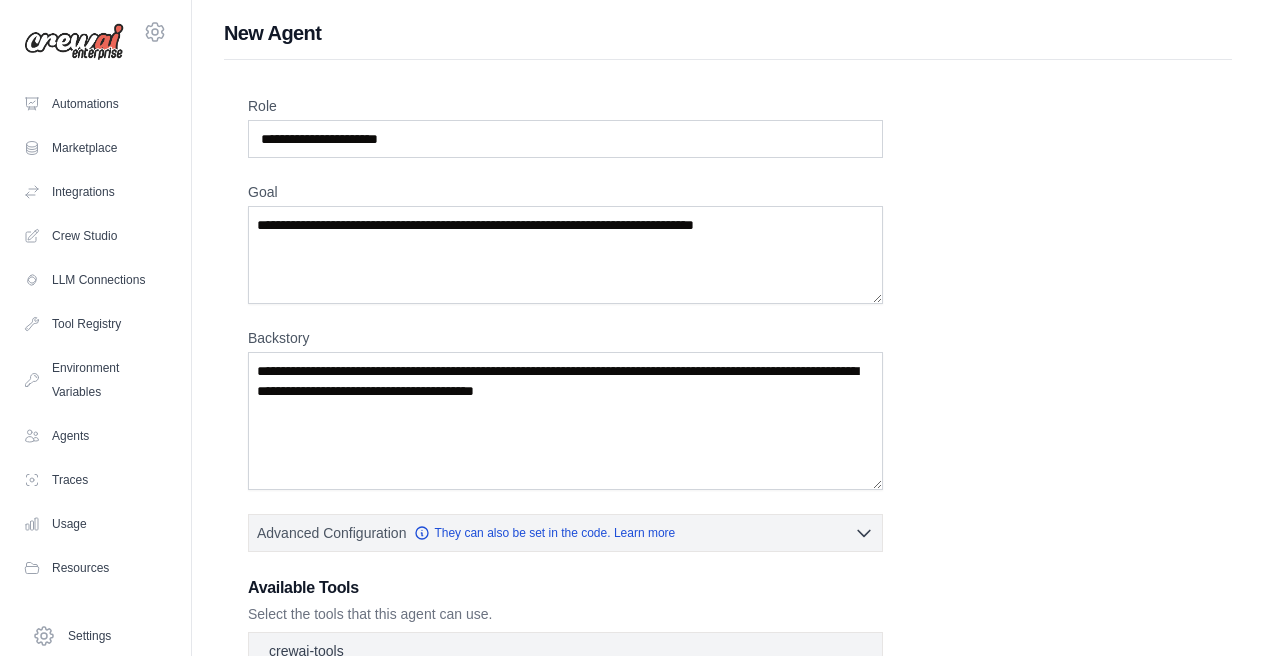 scroll, scrollTop: 0, scrollLeft: 0, axis: both 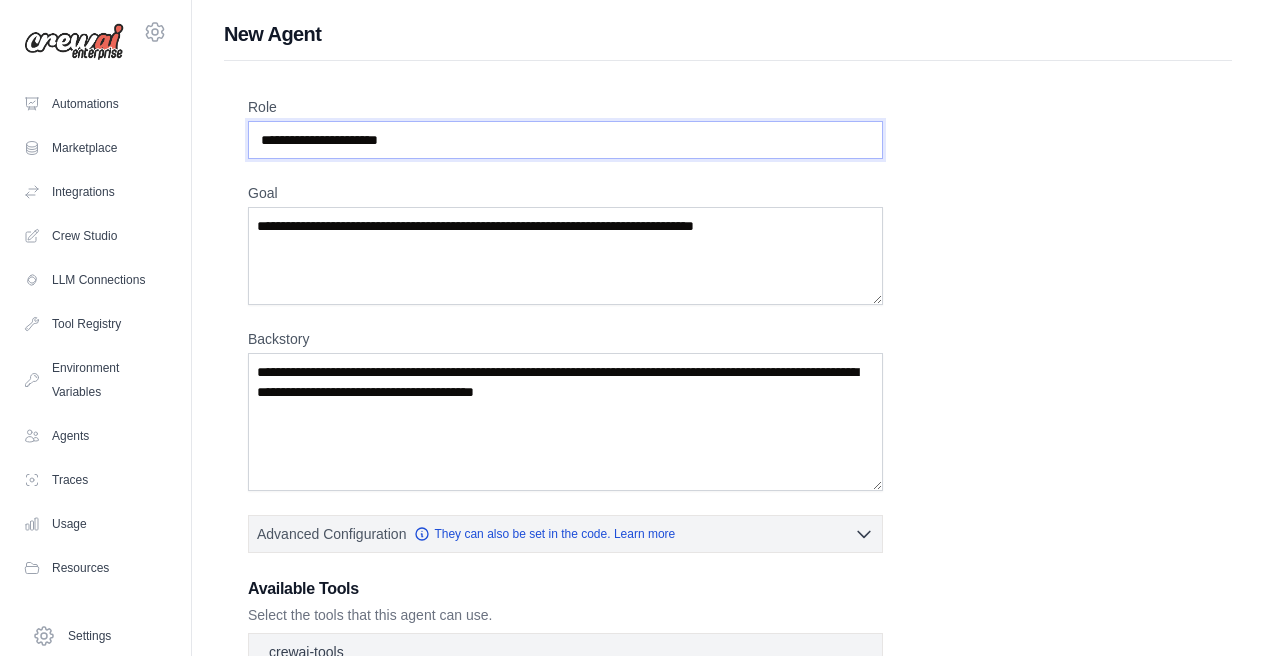 click on "Role" at bounding box center (565, 140) 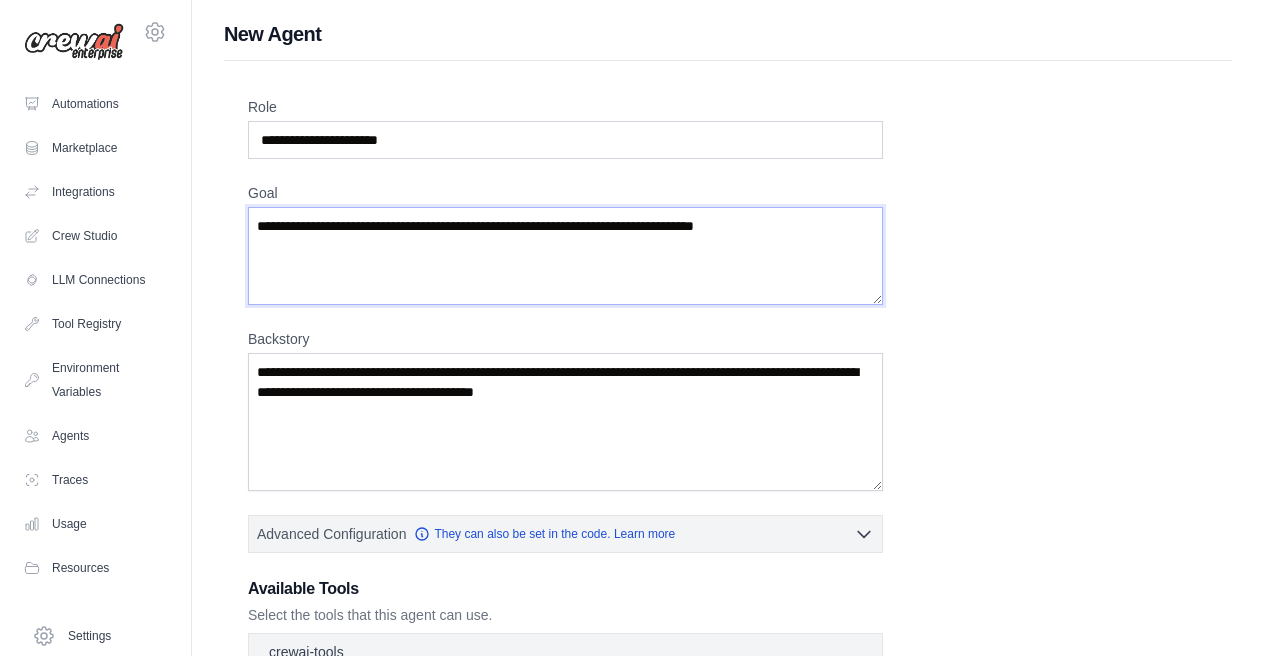 click on "Goal" at bounding box center (565, 256) 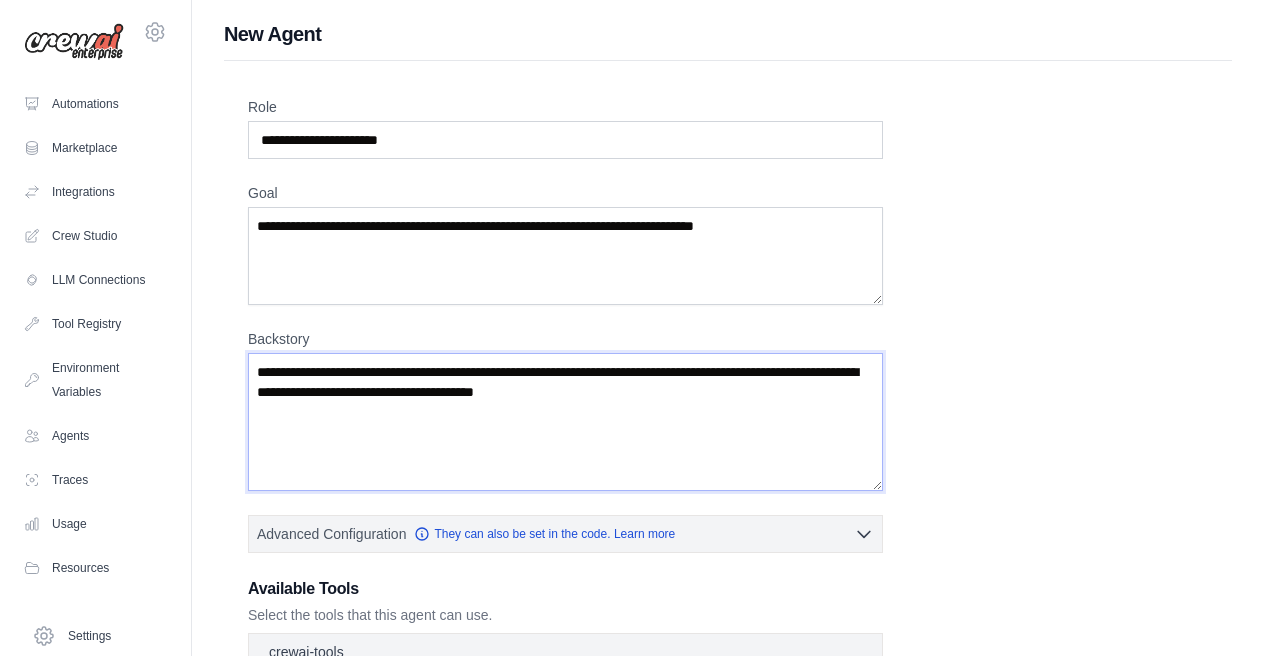 click on "Backstory" at bounding box center (565, 422) 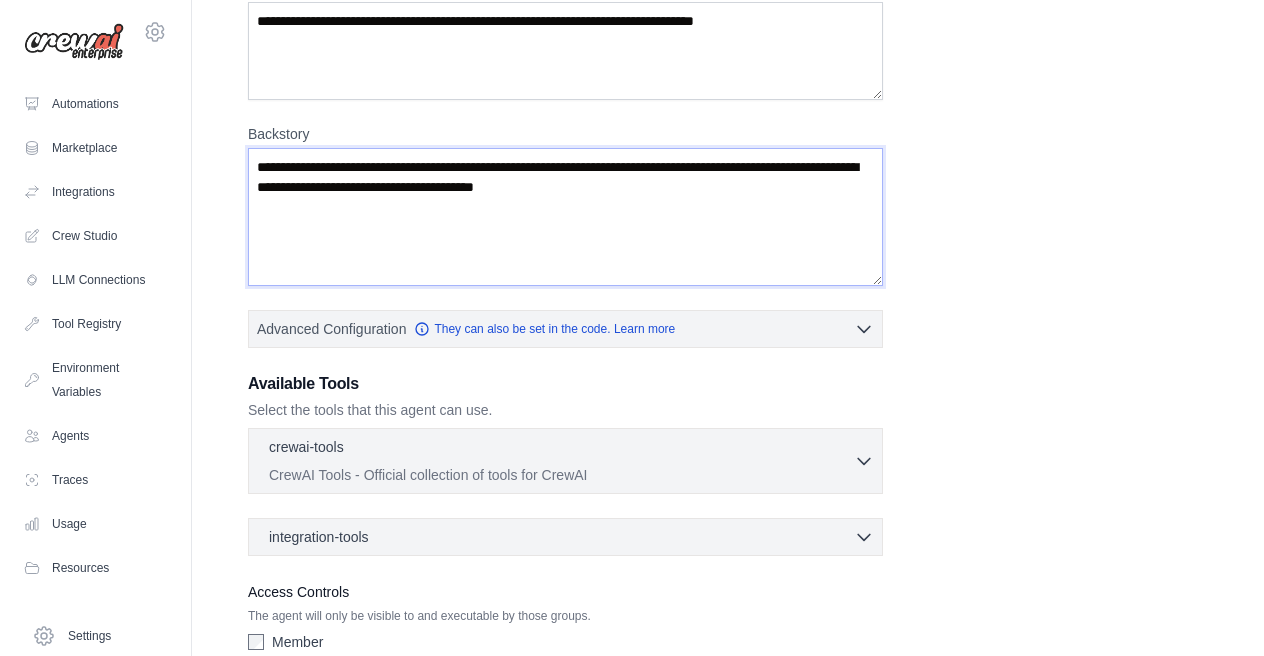 scroll, scrollTop: 208, scrollLeft: 0, axis: vertical 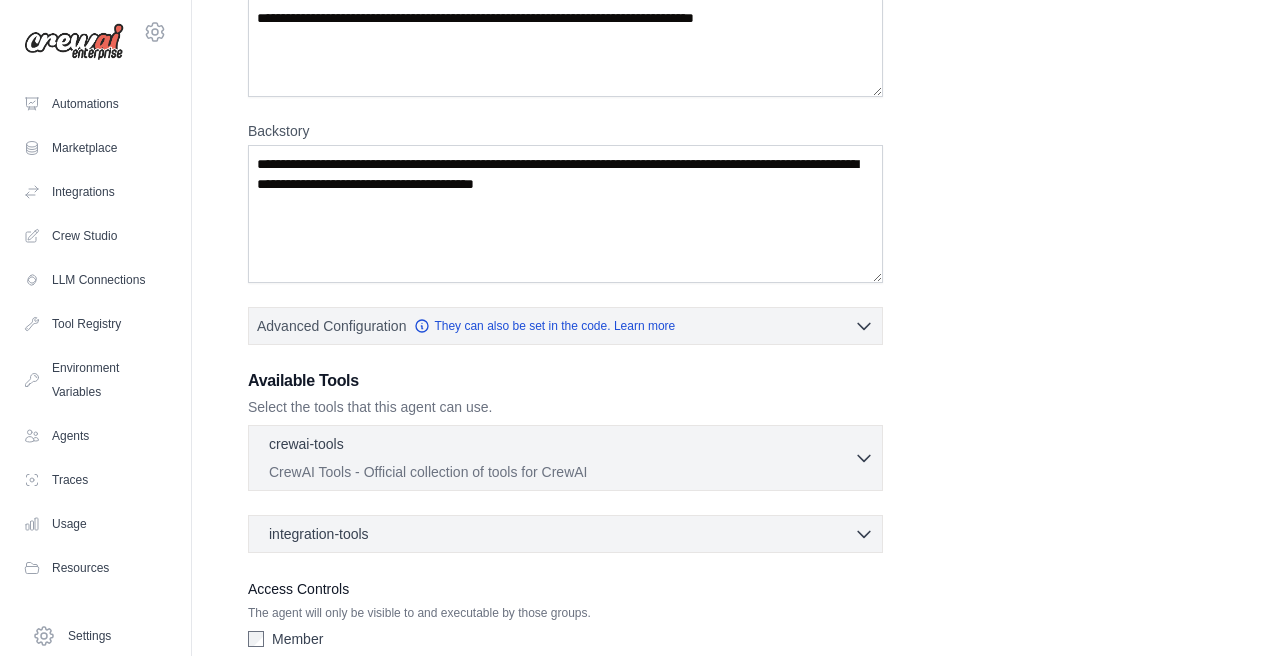 click on "crewai-tools
0 selected" at bounding box center (561, 446) 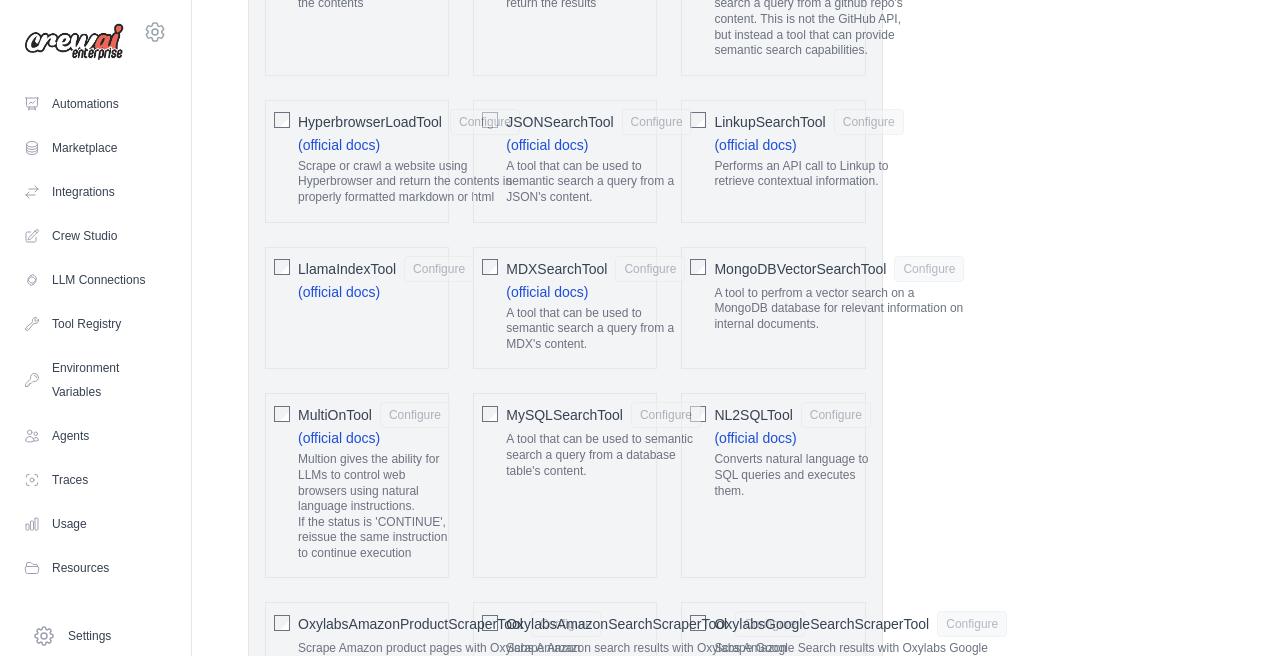 scroll, scrollTop: 1976, scrollLeft: 0, axis: vertical 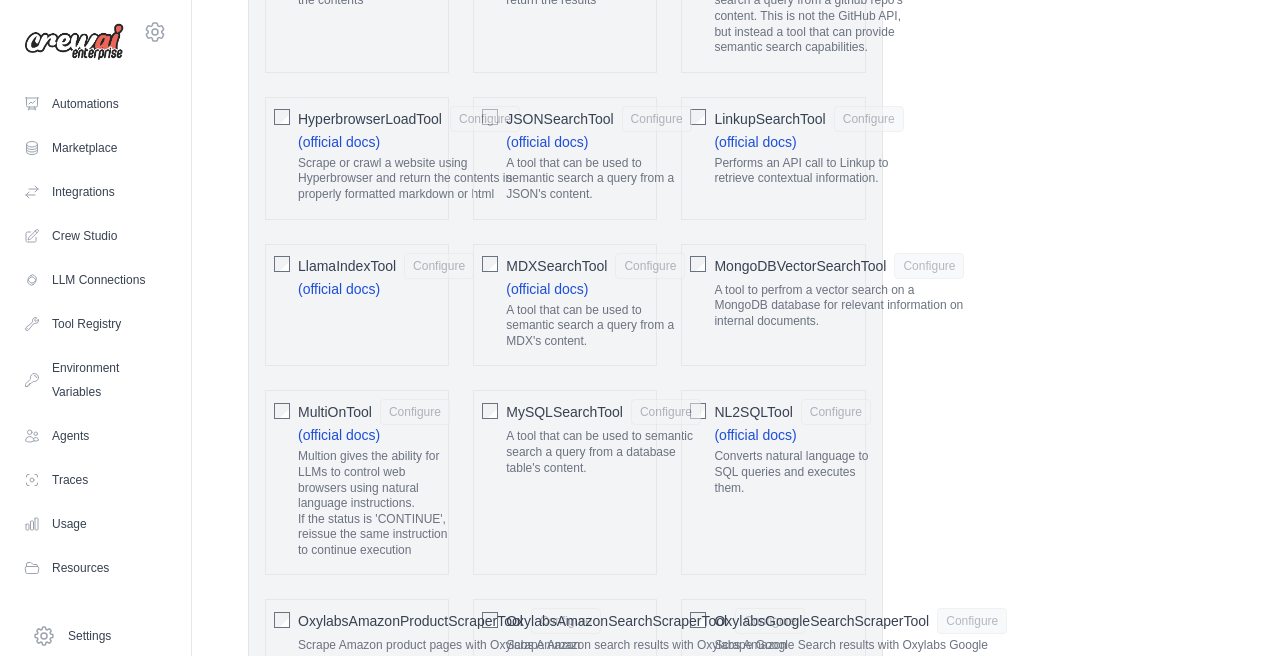 type 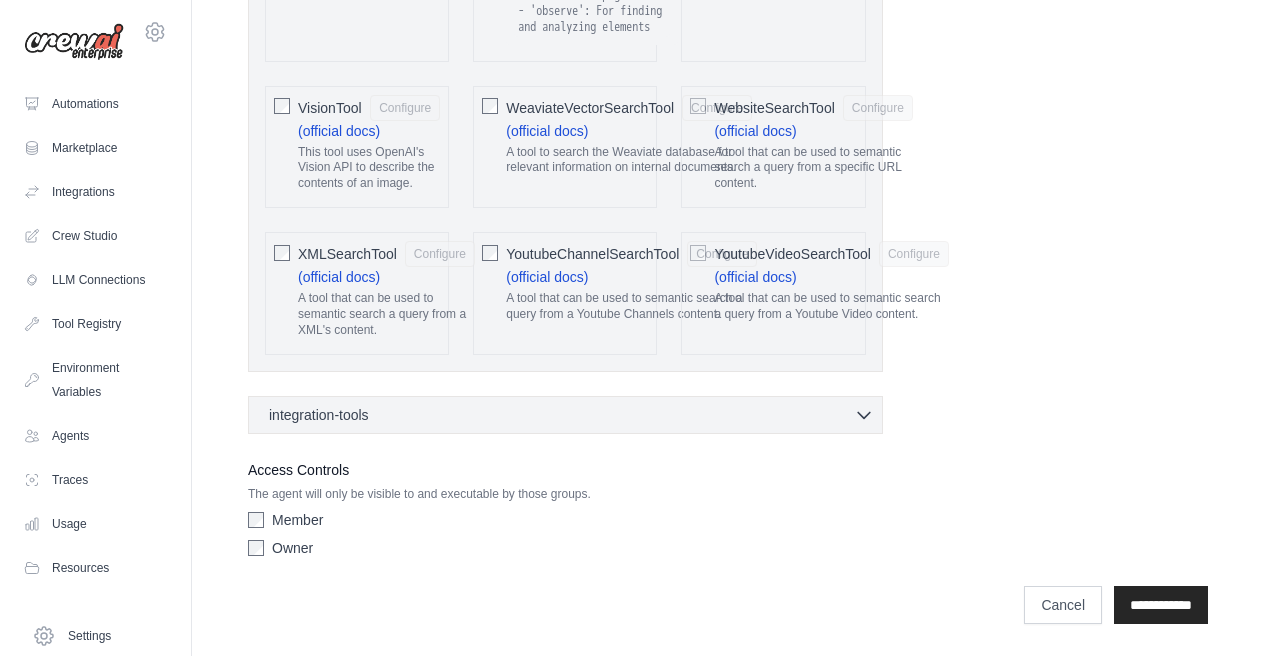 scroll, scrollTop: 4336, scrollLeft: 0, axis: vertical 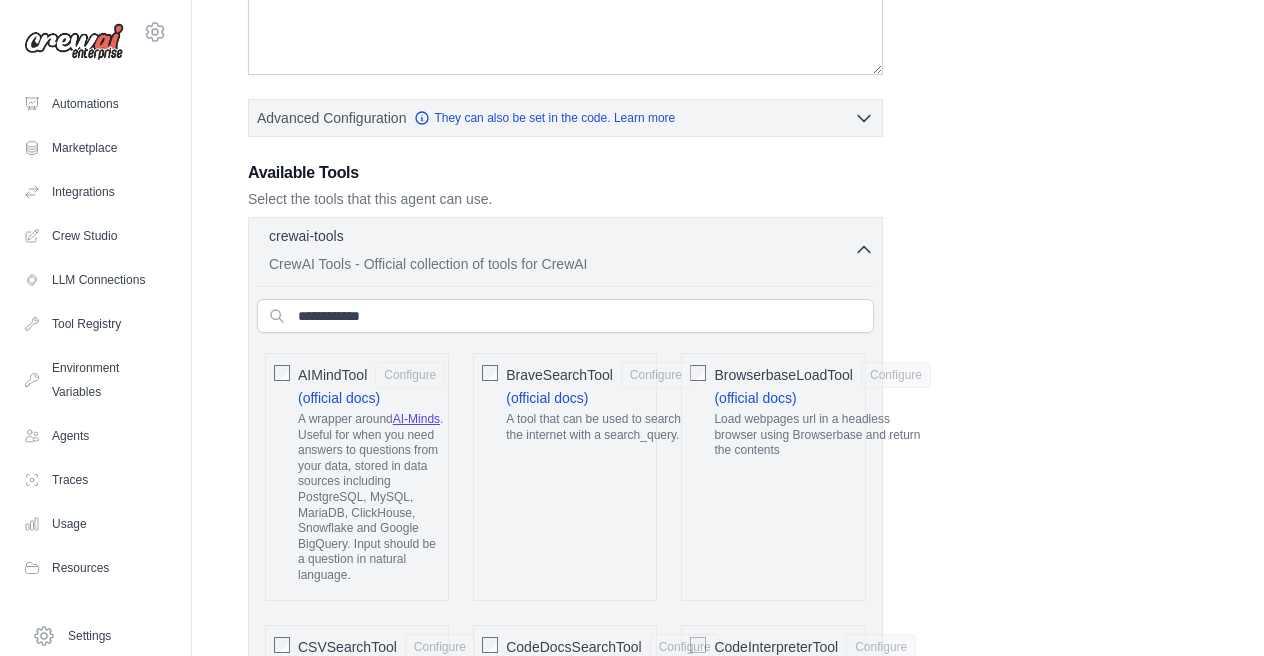 click 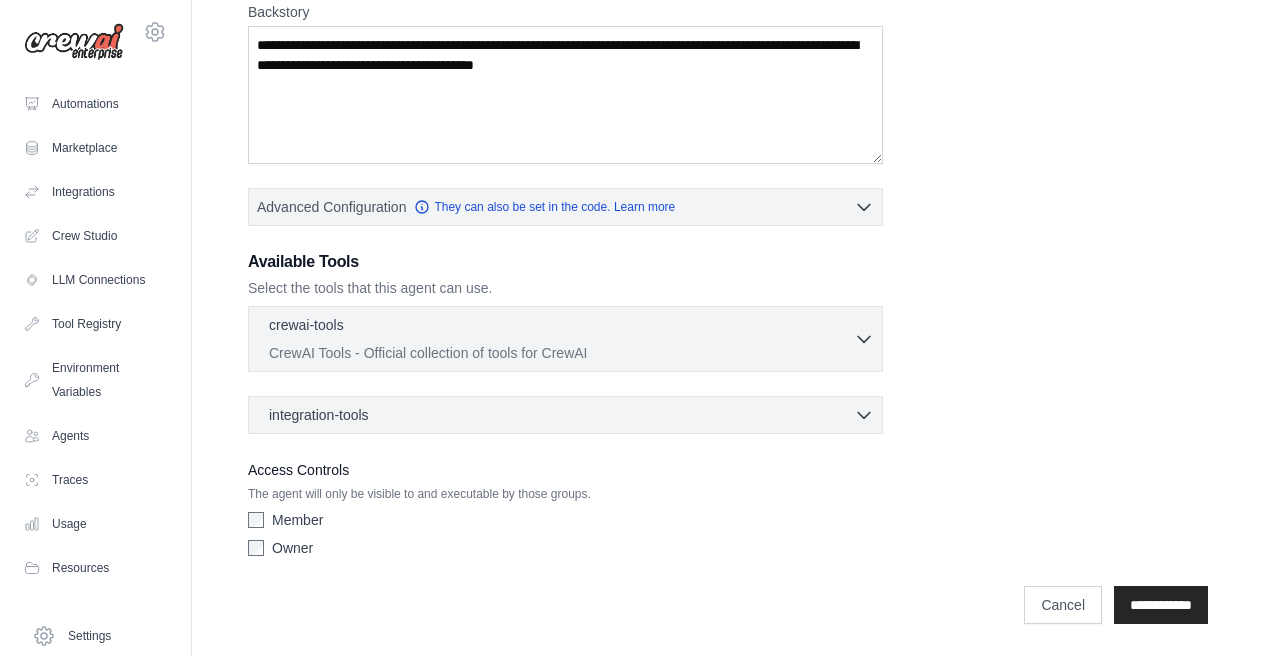 scroll, scrollTop: 322, scrollLeft: 0, axis: vertical 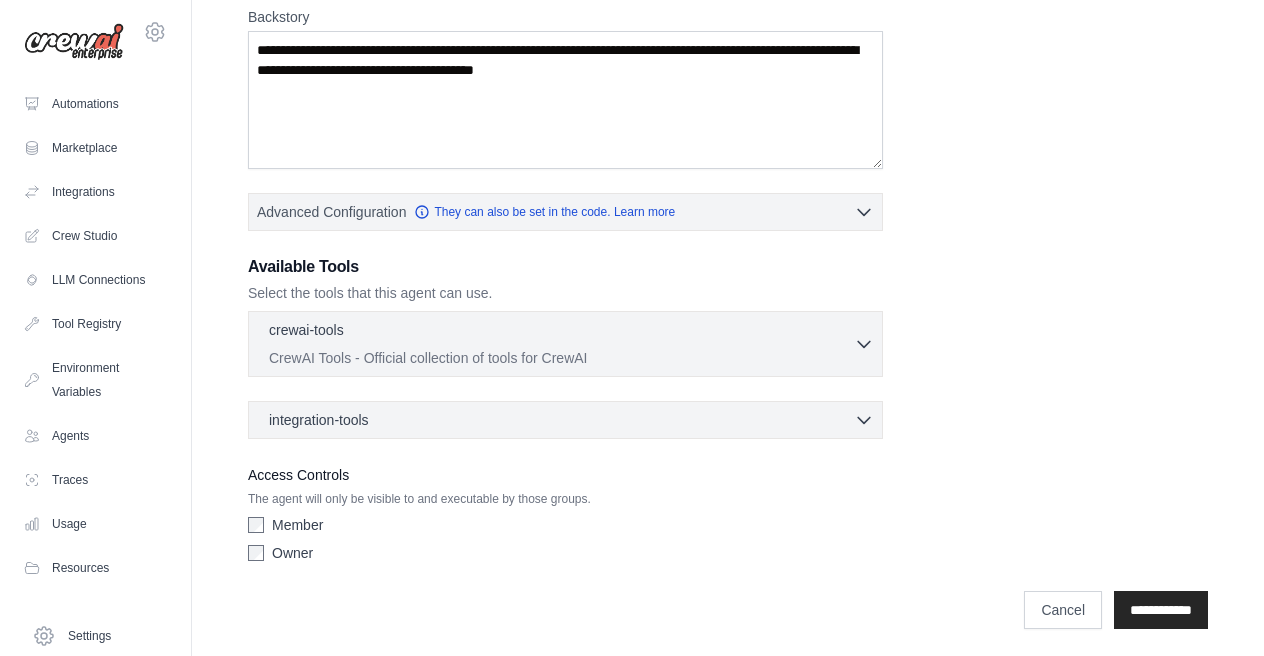 click 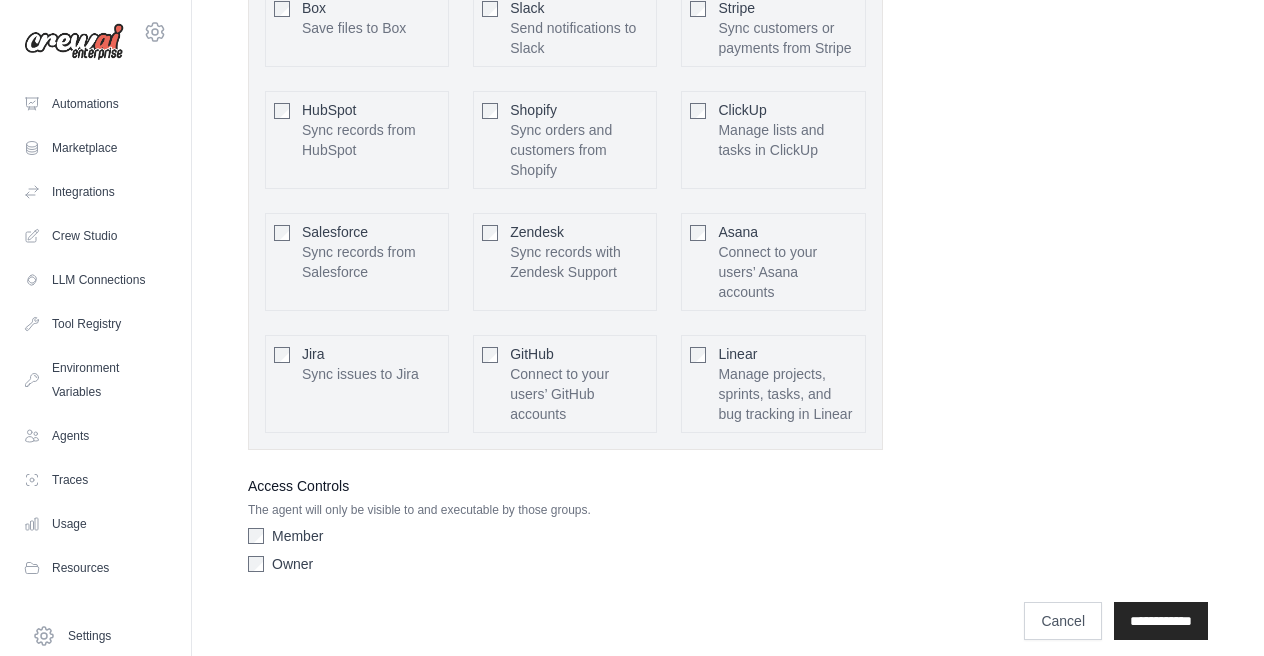 scroll, scrollTop: 946, scrollLeft: 0, axis: vertical 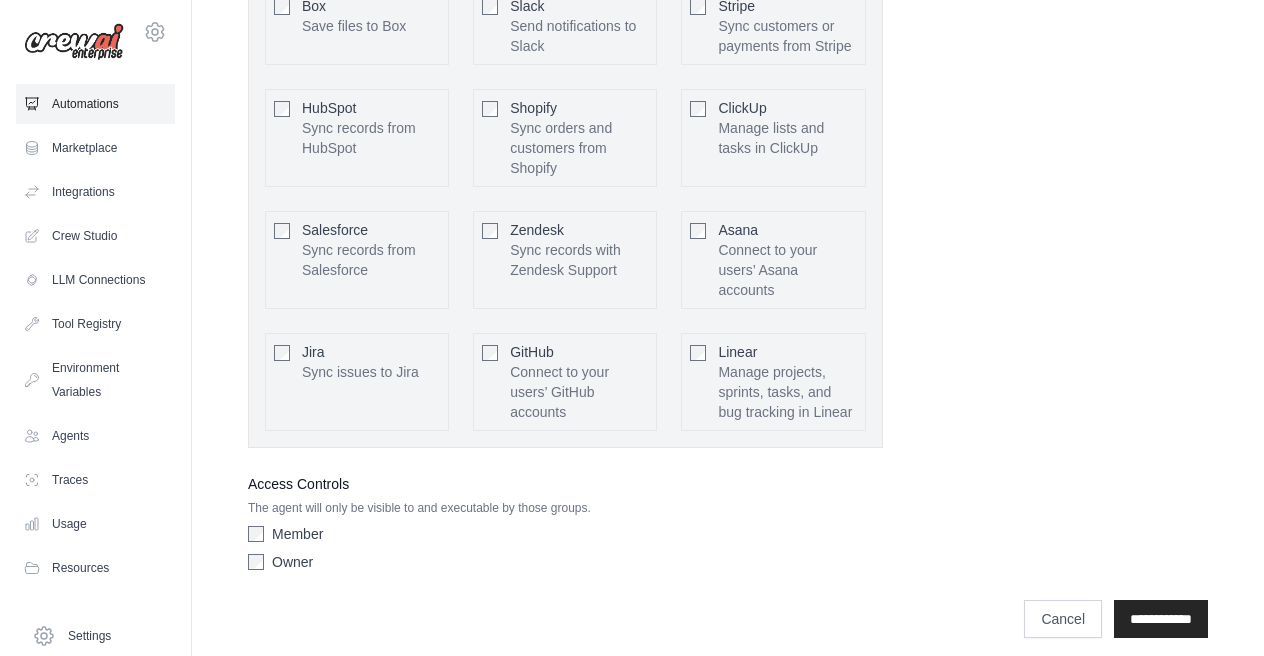 click on "Automations" at bounding box center [95, 104] 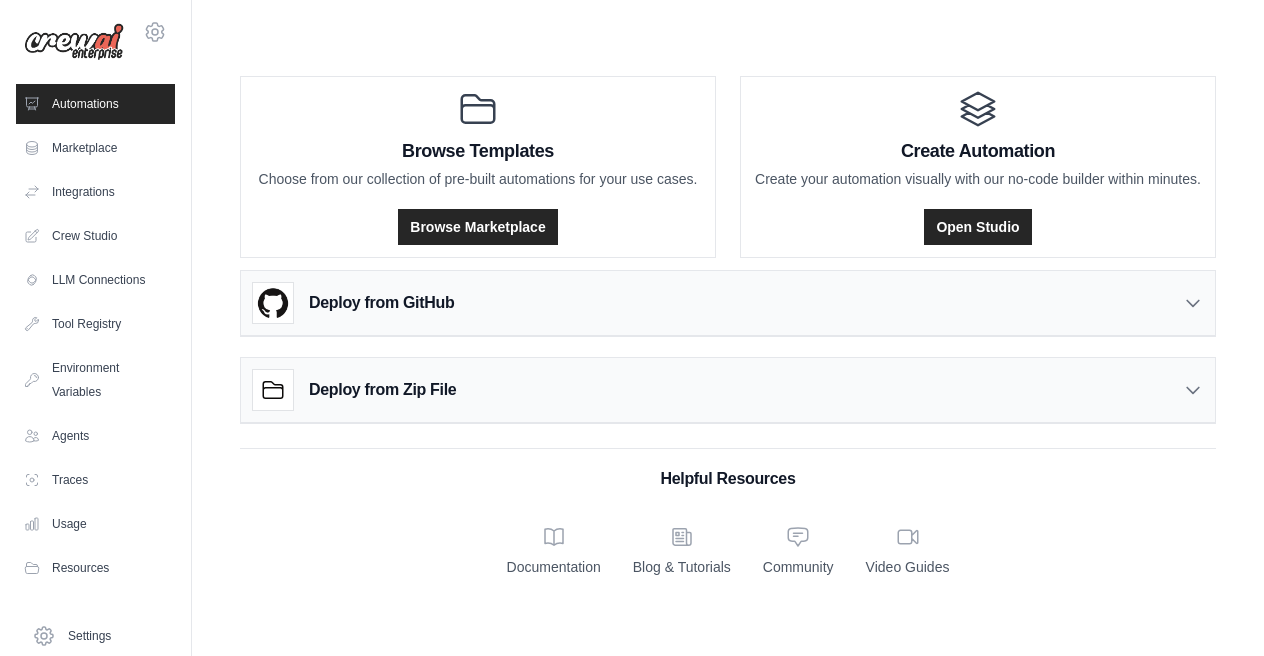 click on "Browse Templates
Choose from our collection of pre-built automations for your use
cases.
Browse Marketplace
Create Automation
Create your automation visually with our no-code builder within
minutes.
Open Studio
Deploy from GitHub" at bounding box center [728, 250] 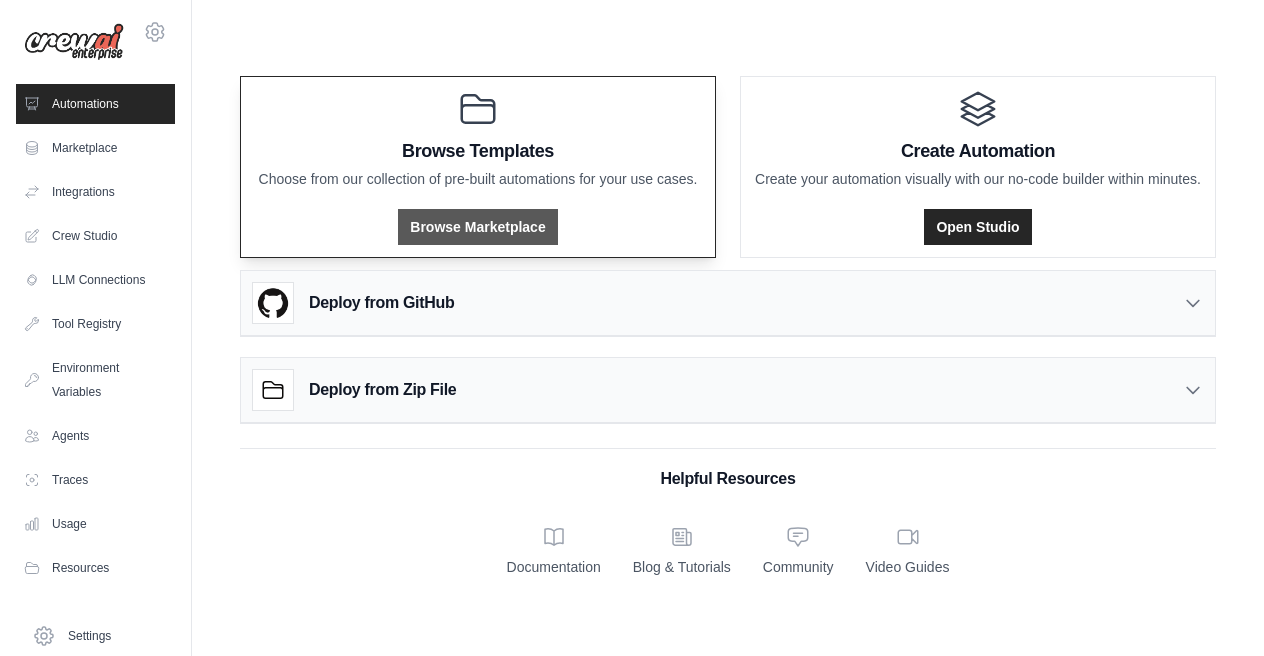 click on "Browse Marketplace" at bounding box center (477, 227) 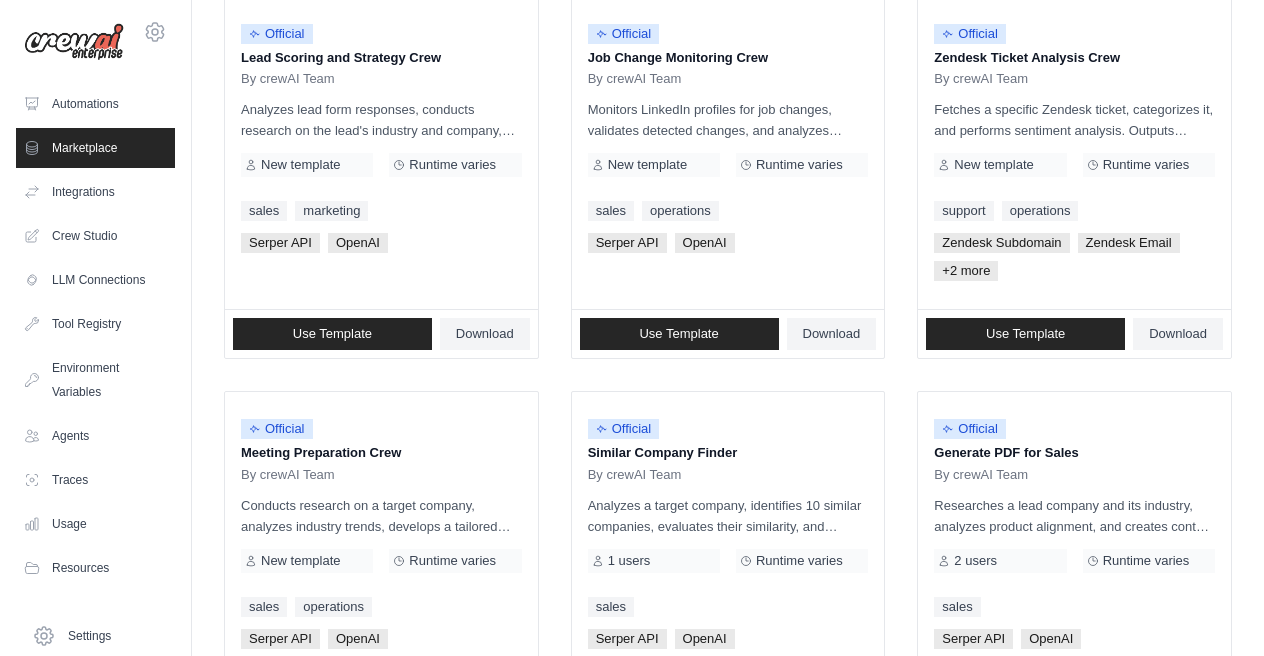 scroll, scrollTop: 1040, scrollLeft: 0, axis: vertical 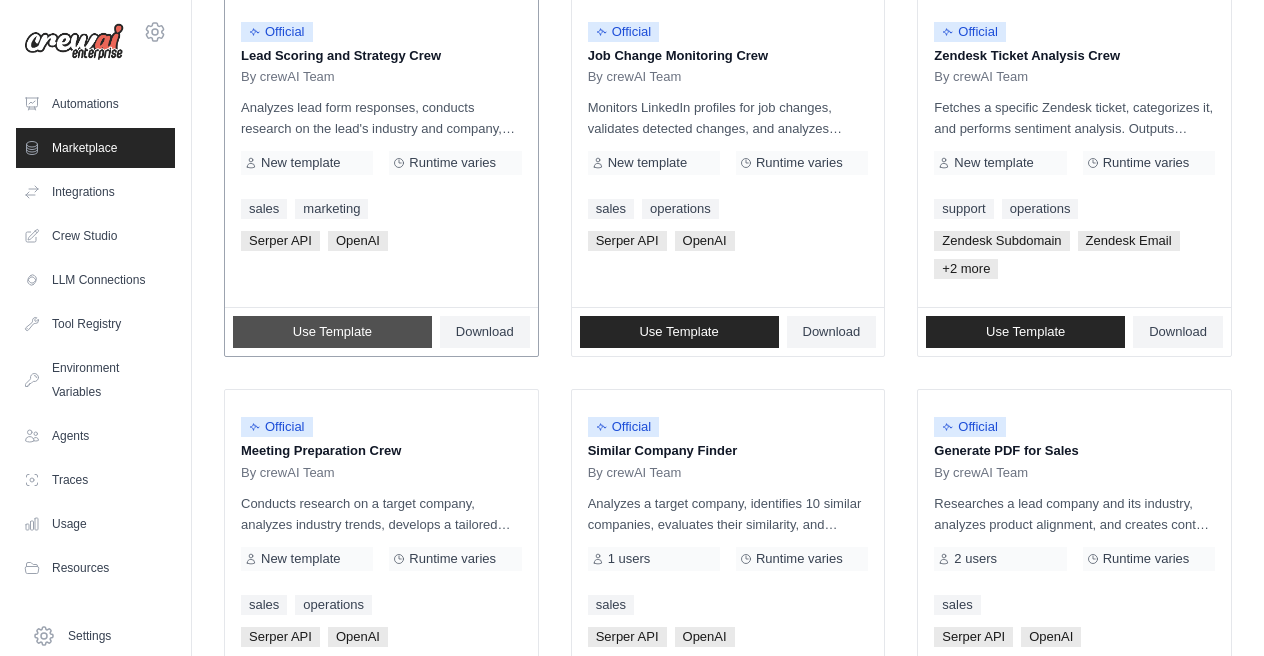 click on "Use Template" at bounding box center (332, 332) 